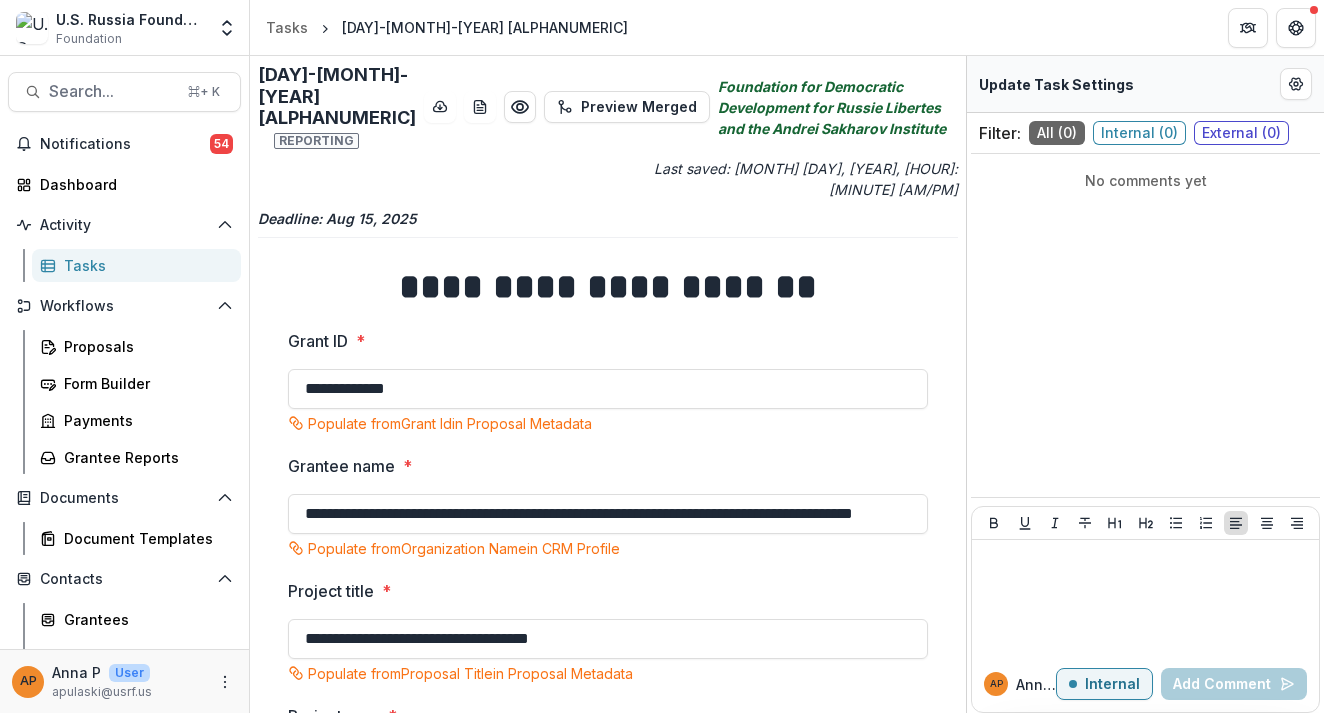 scroll, scrollTop: 0, scrollLeft: 0, axis: both 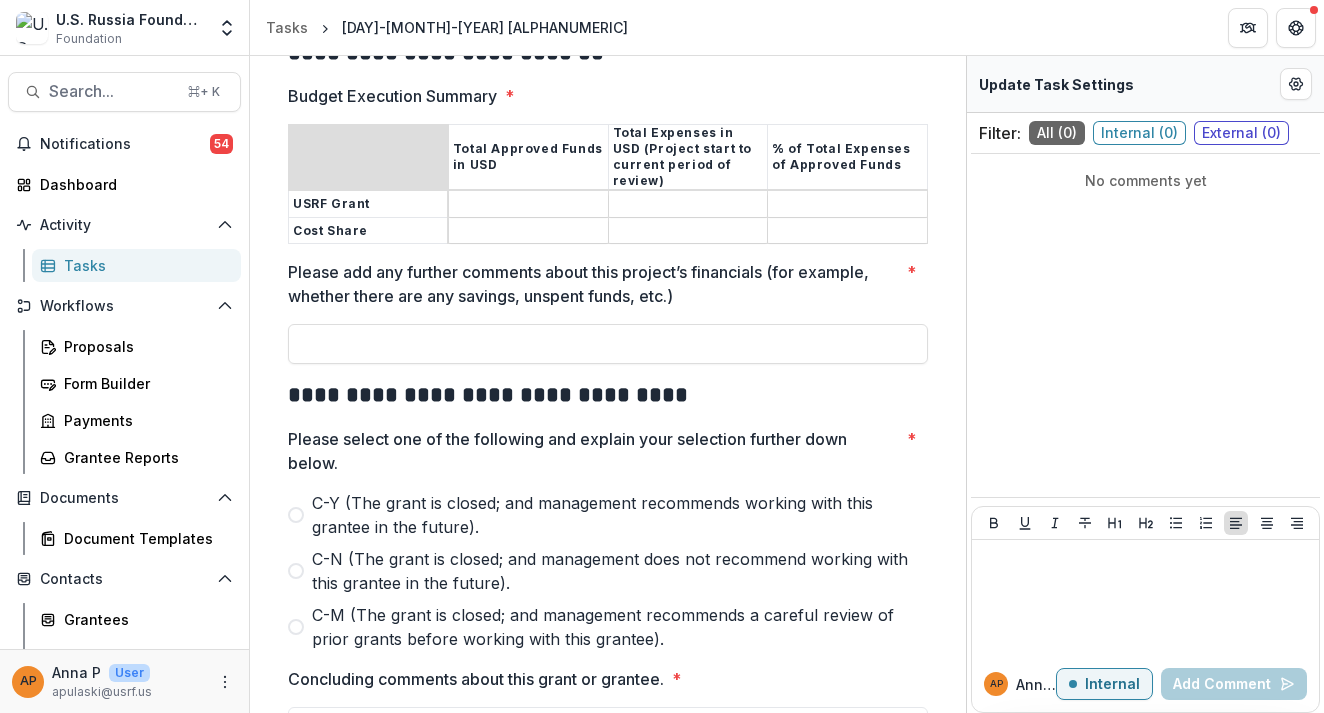 click on "Budget Execution Summary *" at bounding box center (528, 205) 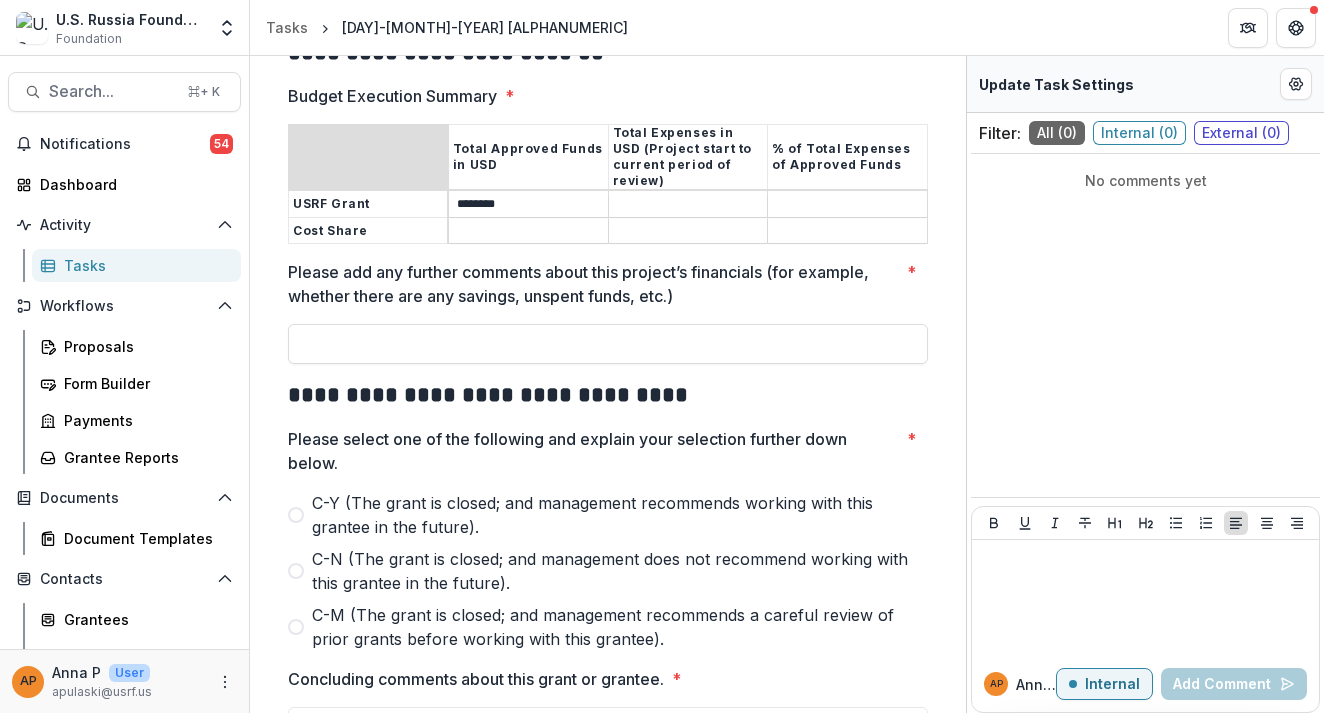 type on "********" 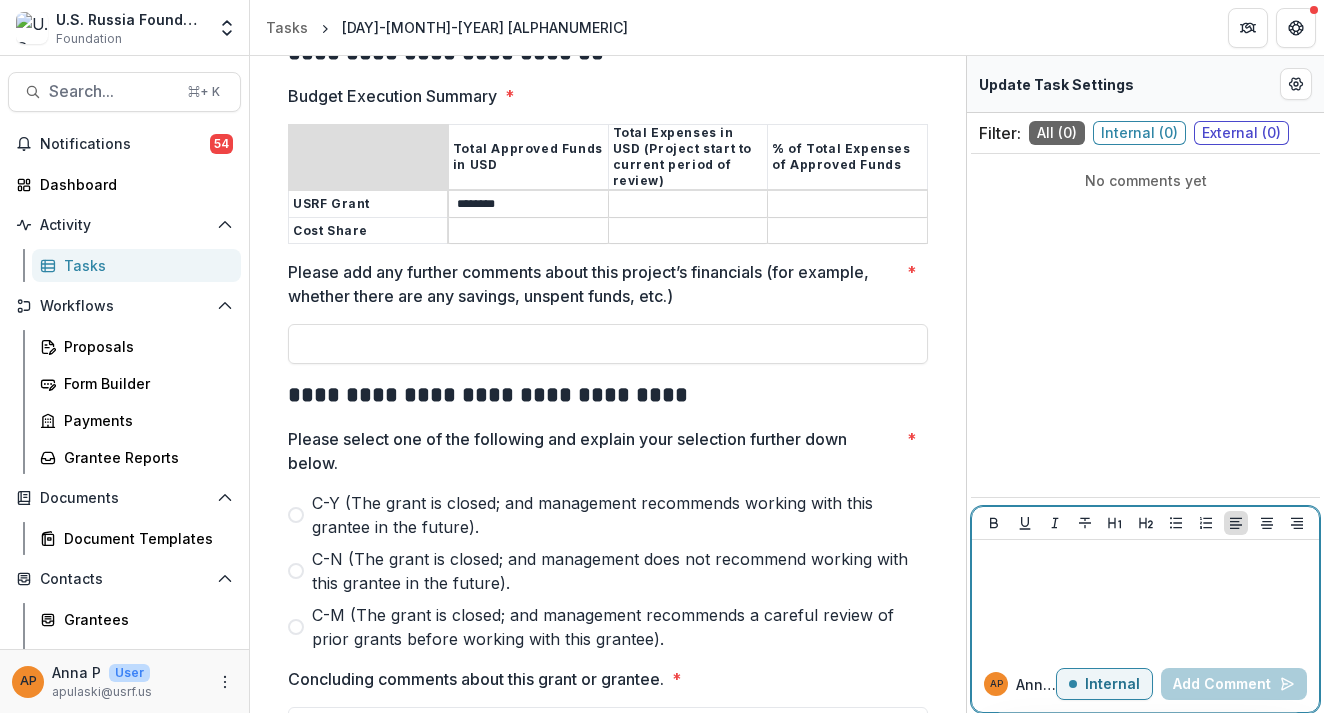 click at bounding box center (1145, 598) 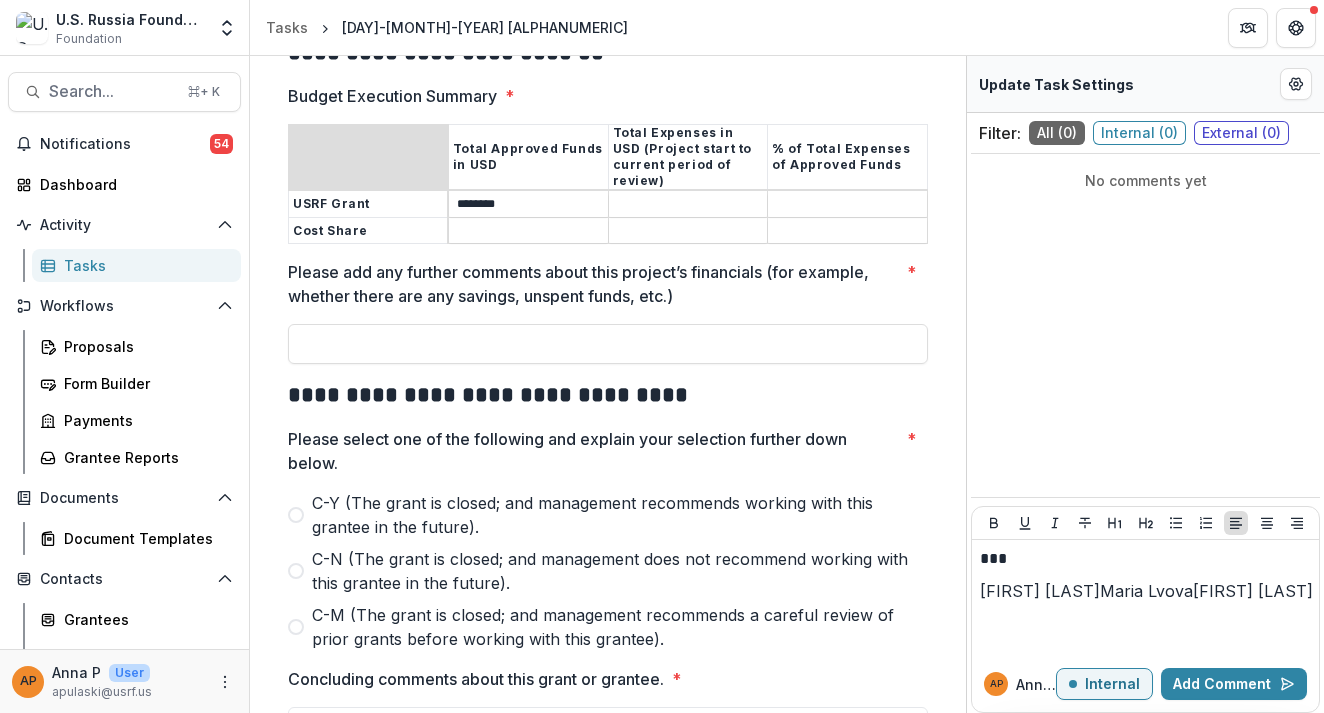 click on "Maria Lvova" at bounding box center (1146, 591) 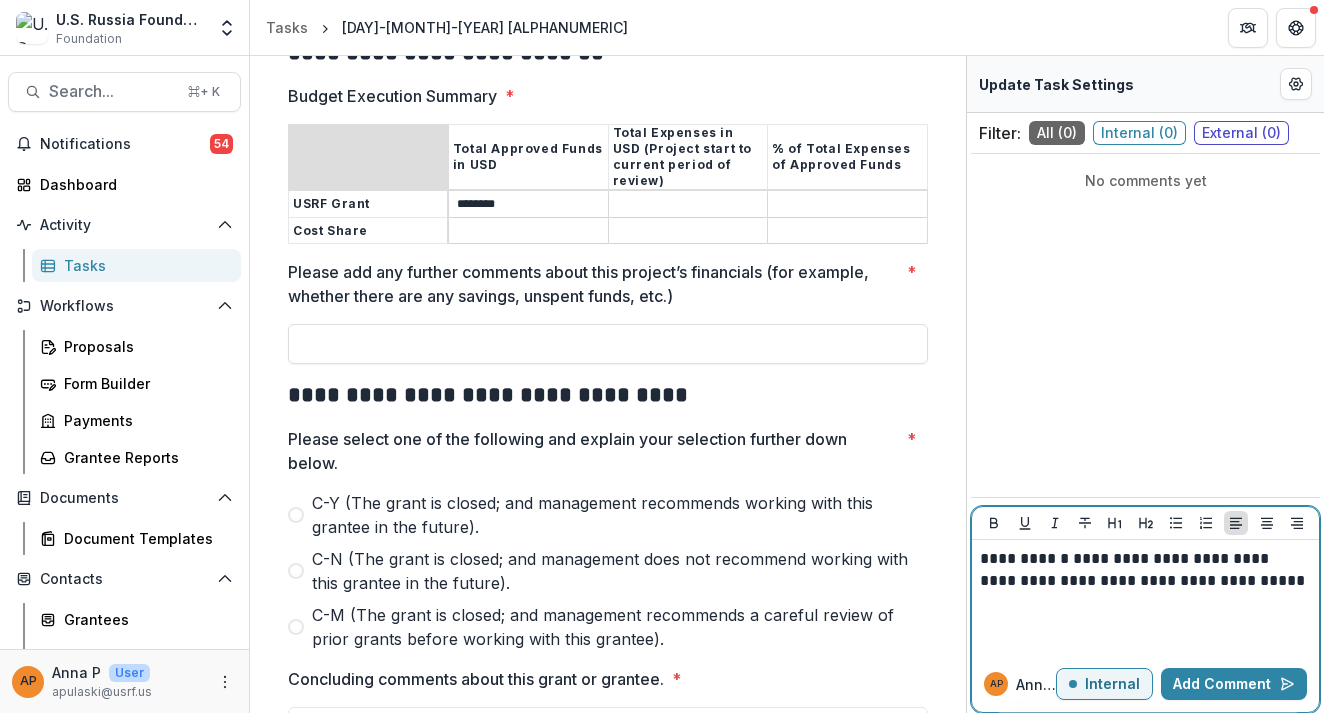 click on "**********" at bounding box center [1145, 570] 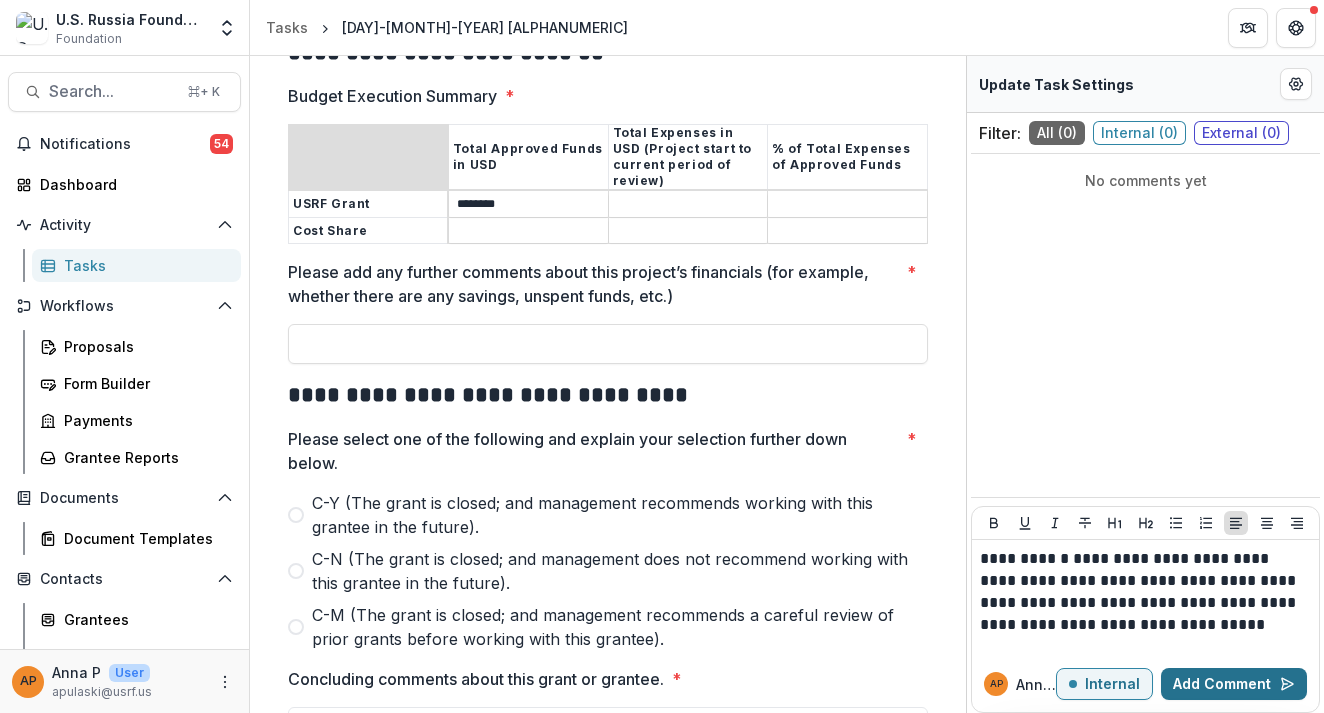 click on "Add Comment" at bounding box center [1234, 684] 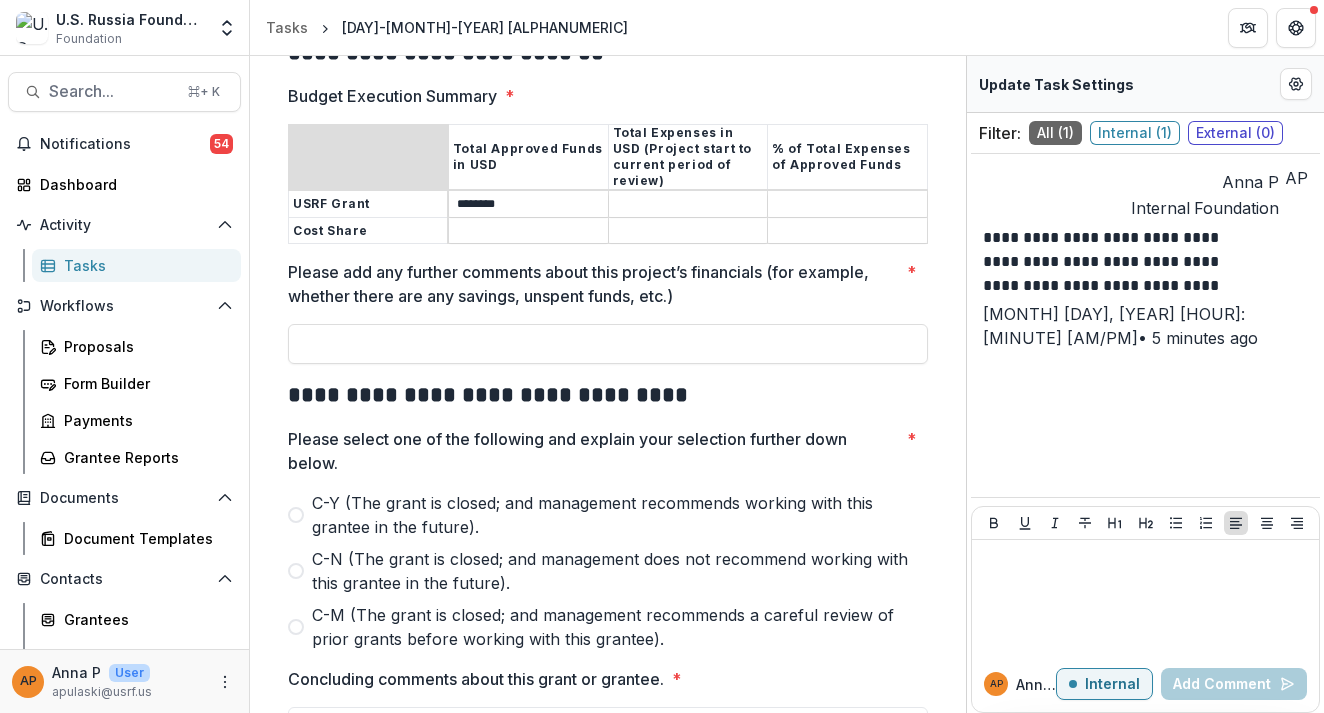 click on "Budget Execution Summary *" at bounding box center [688, 205] 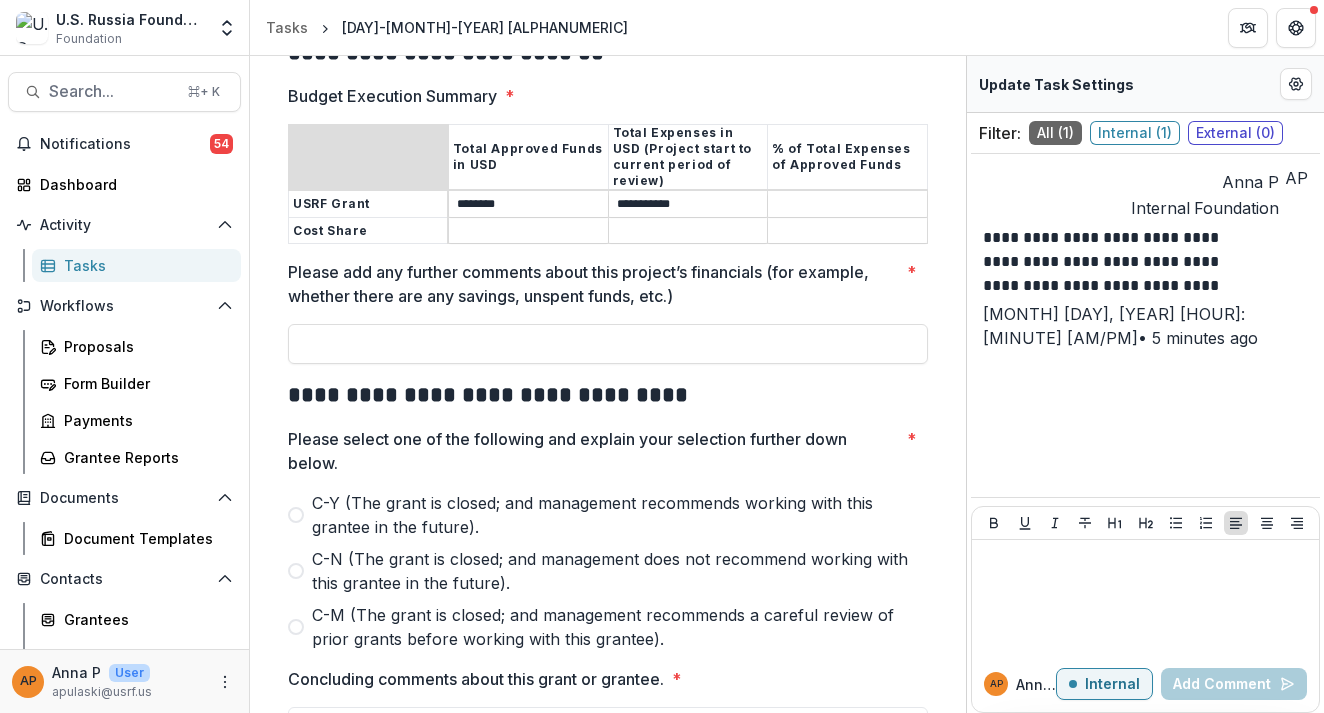 type on "**********" 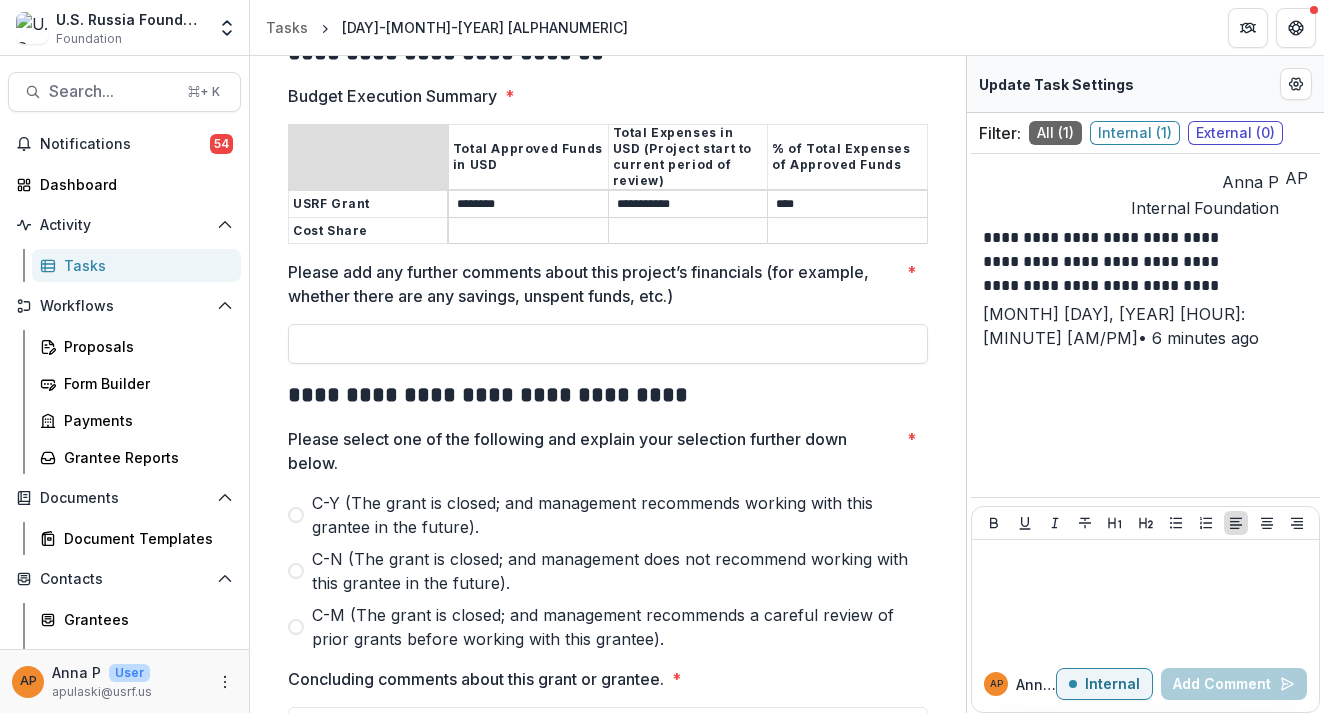type on "****" 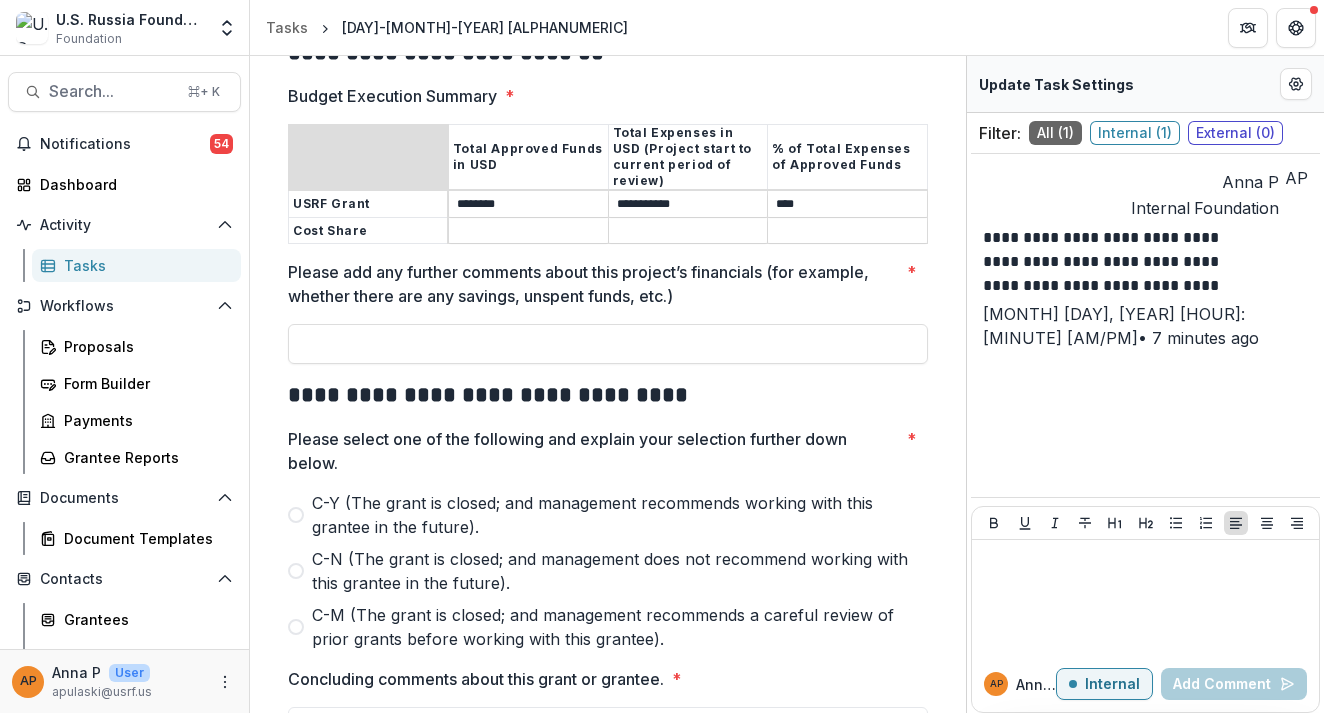 paste on "**********" 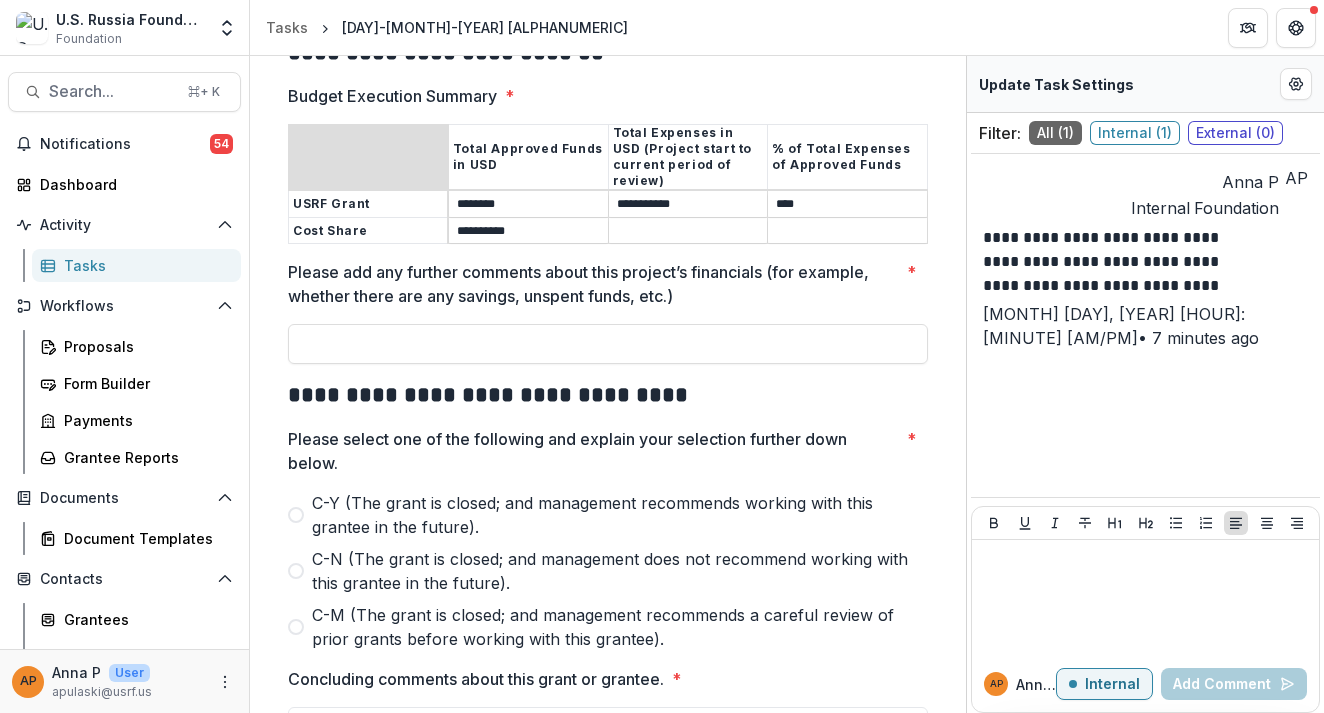 click on "Budget Execution Summary *" at bounding box center [688, 231] 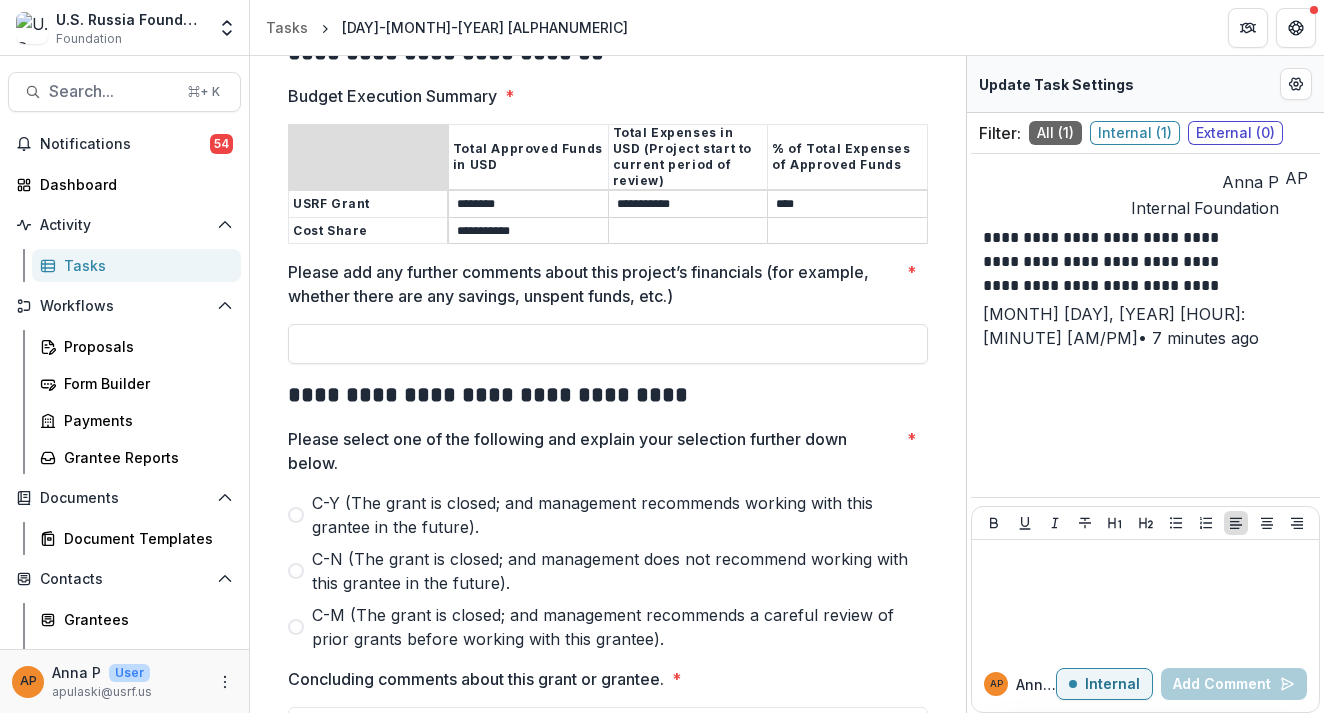 type on "**********" 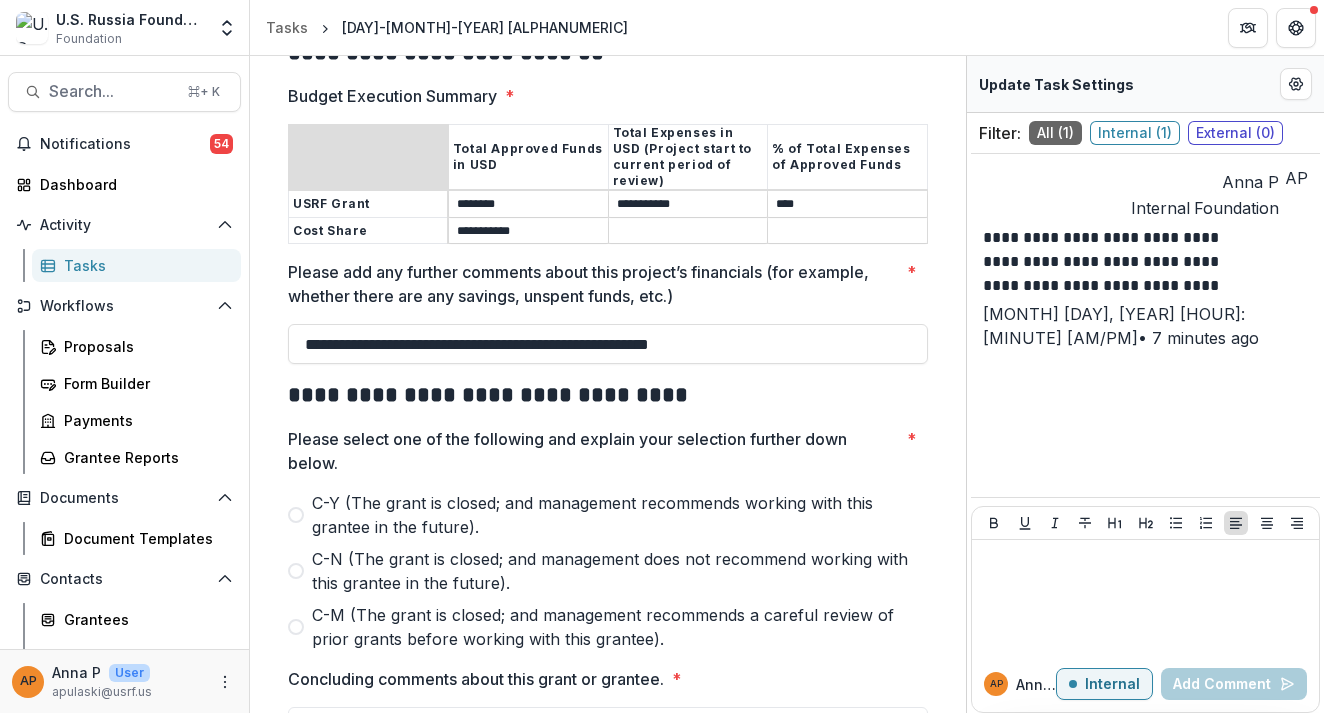 type on "**********" 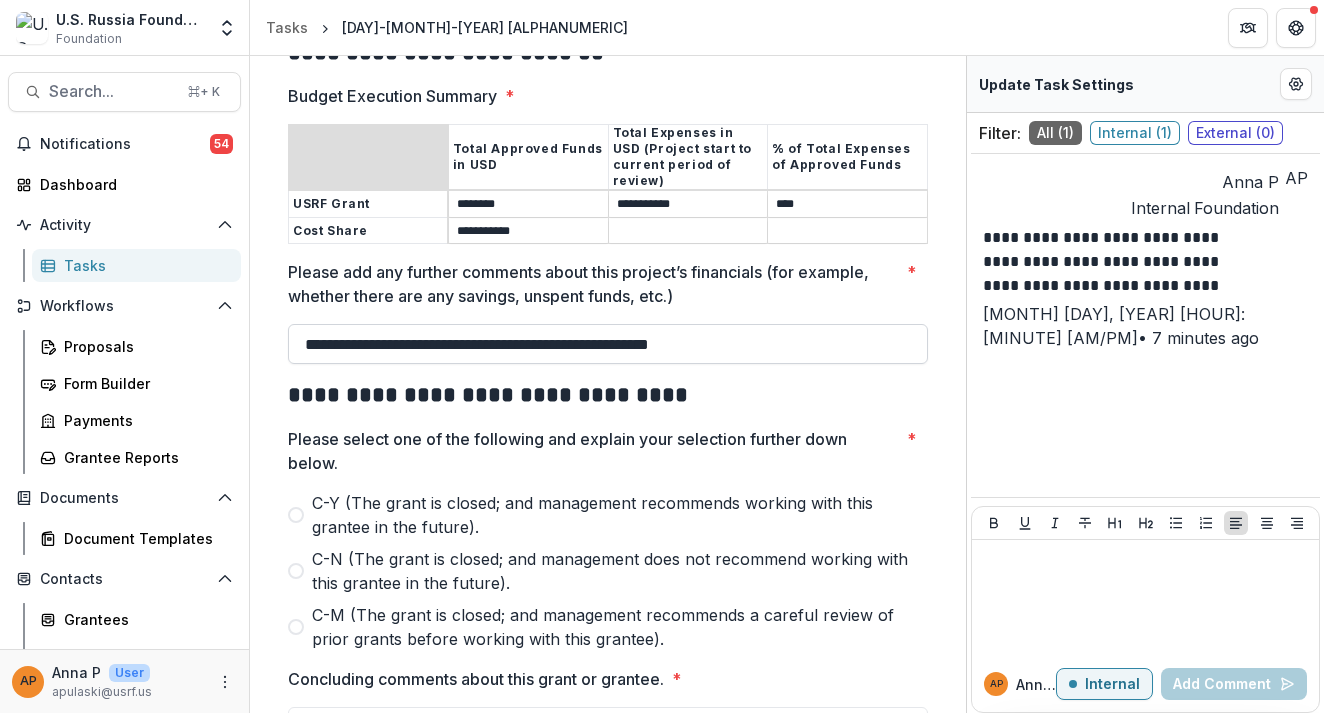 click on "**********" at bounding box center [608, 344] 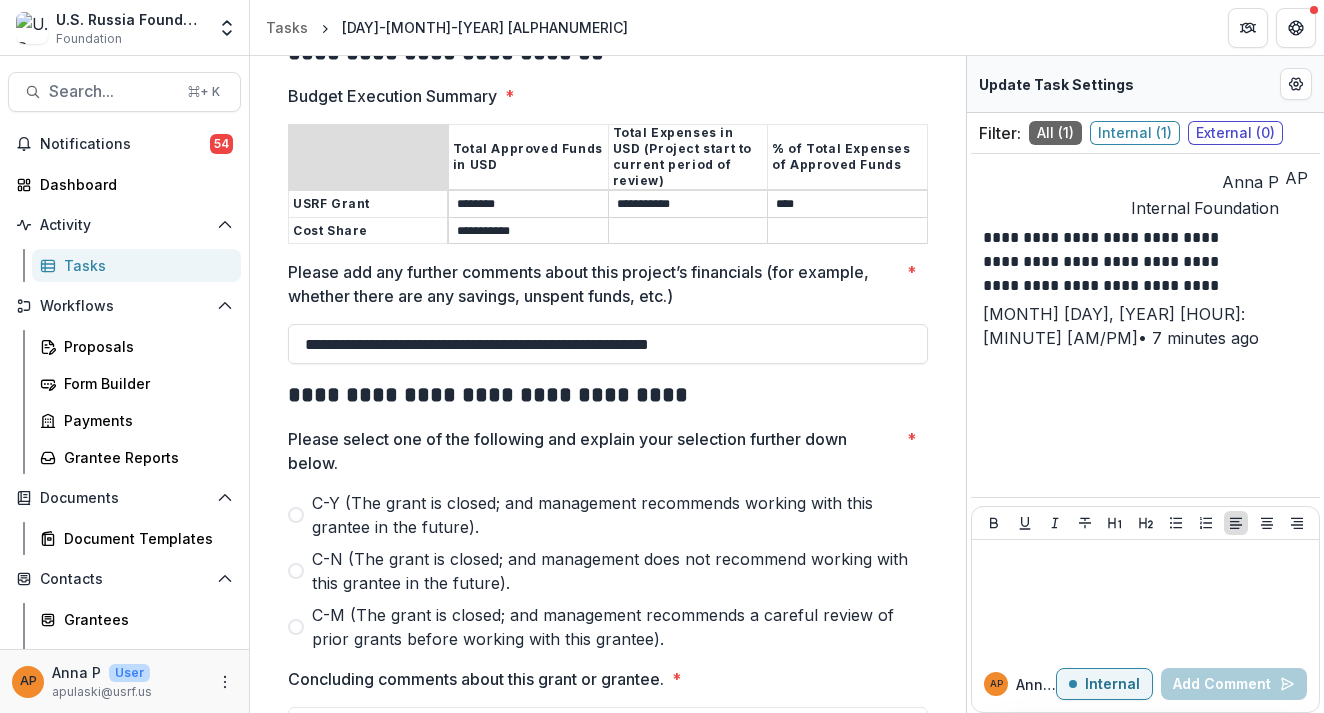 click on "**********" at bounding box center [608, -616] 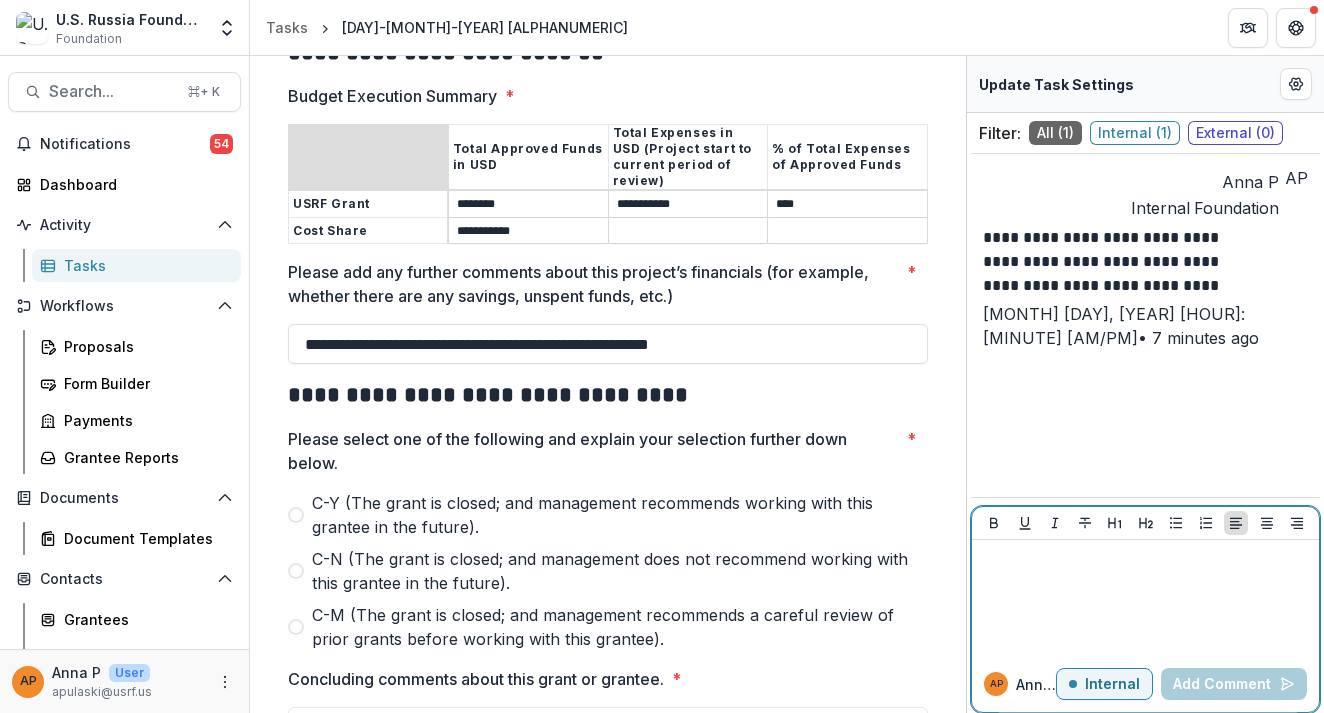 click at bounding box center [1145, 598] 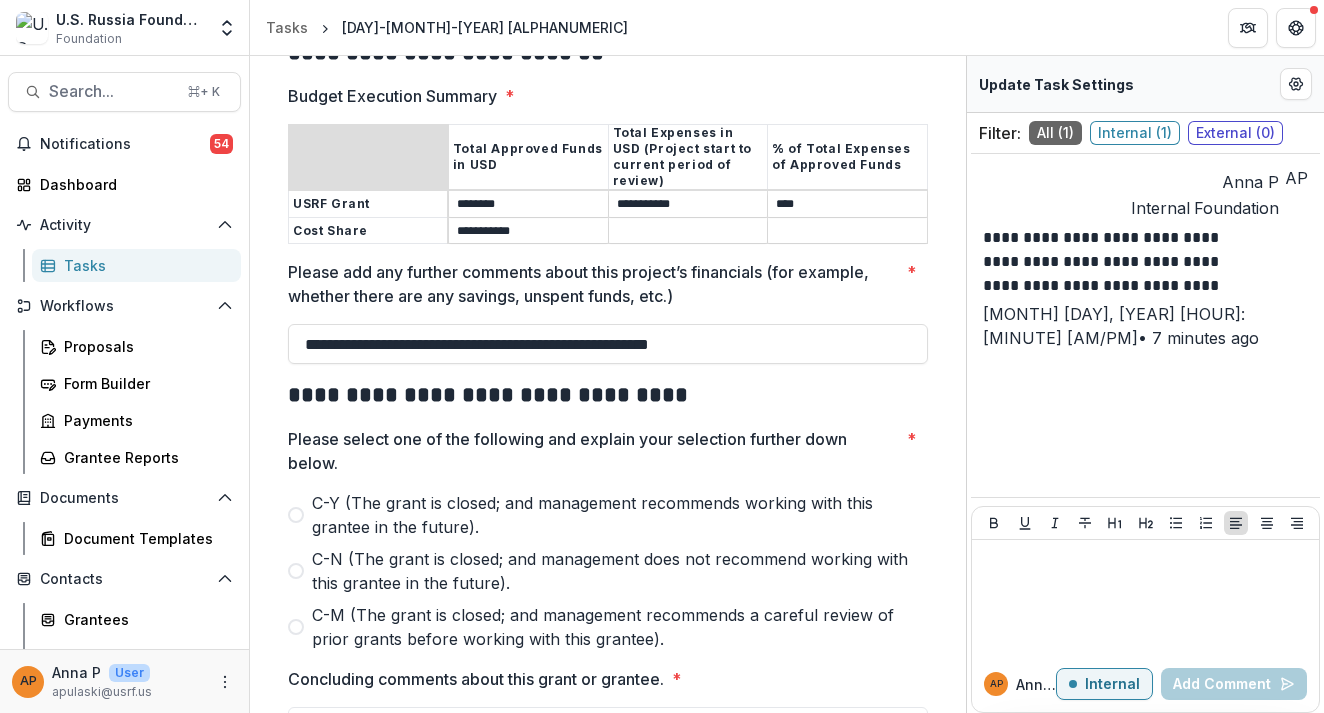 click on "**********" at bounding box center [608, -616] 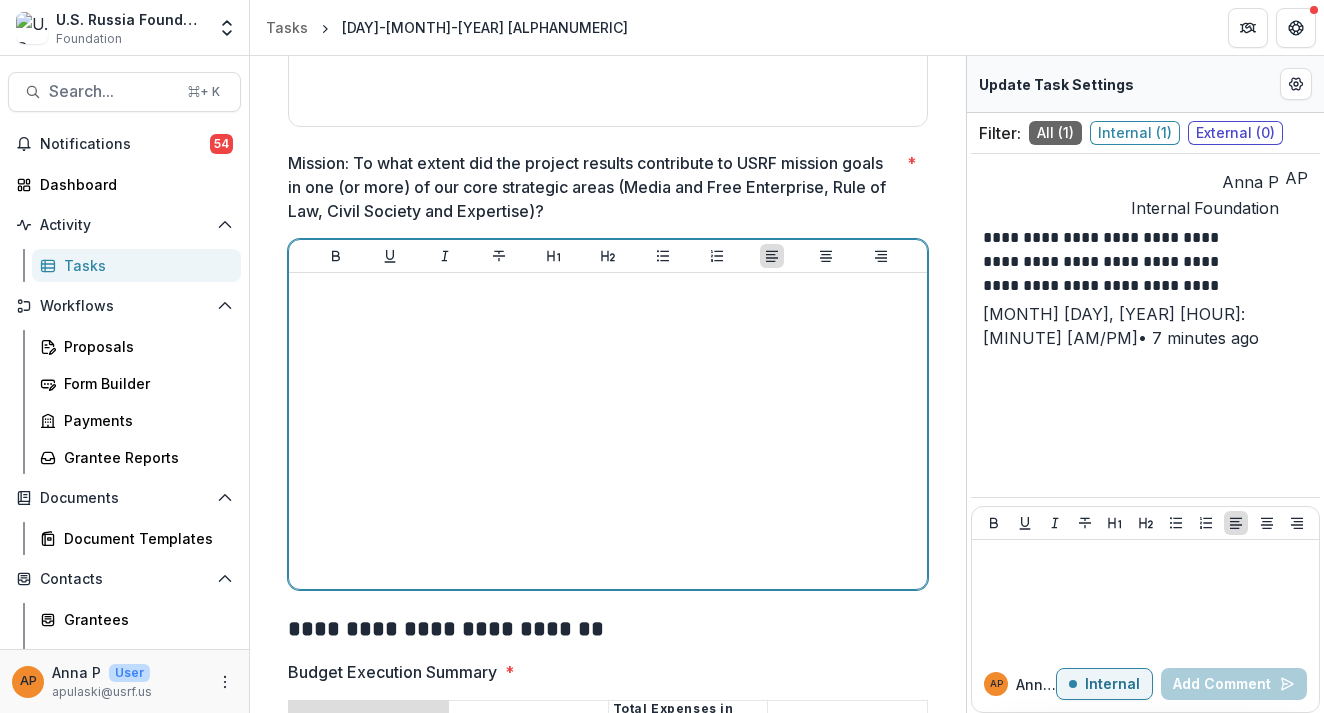 click at bounding box center [608, 431] 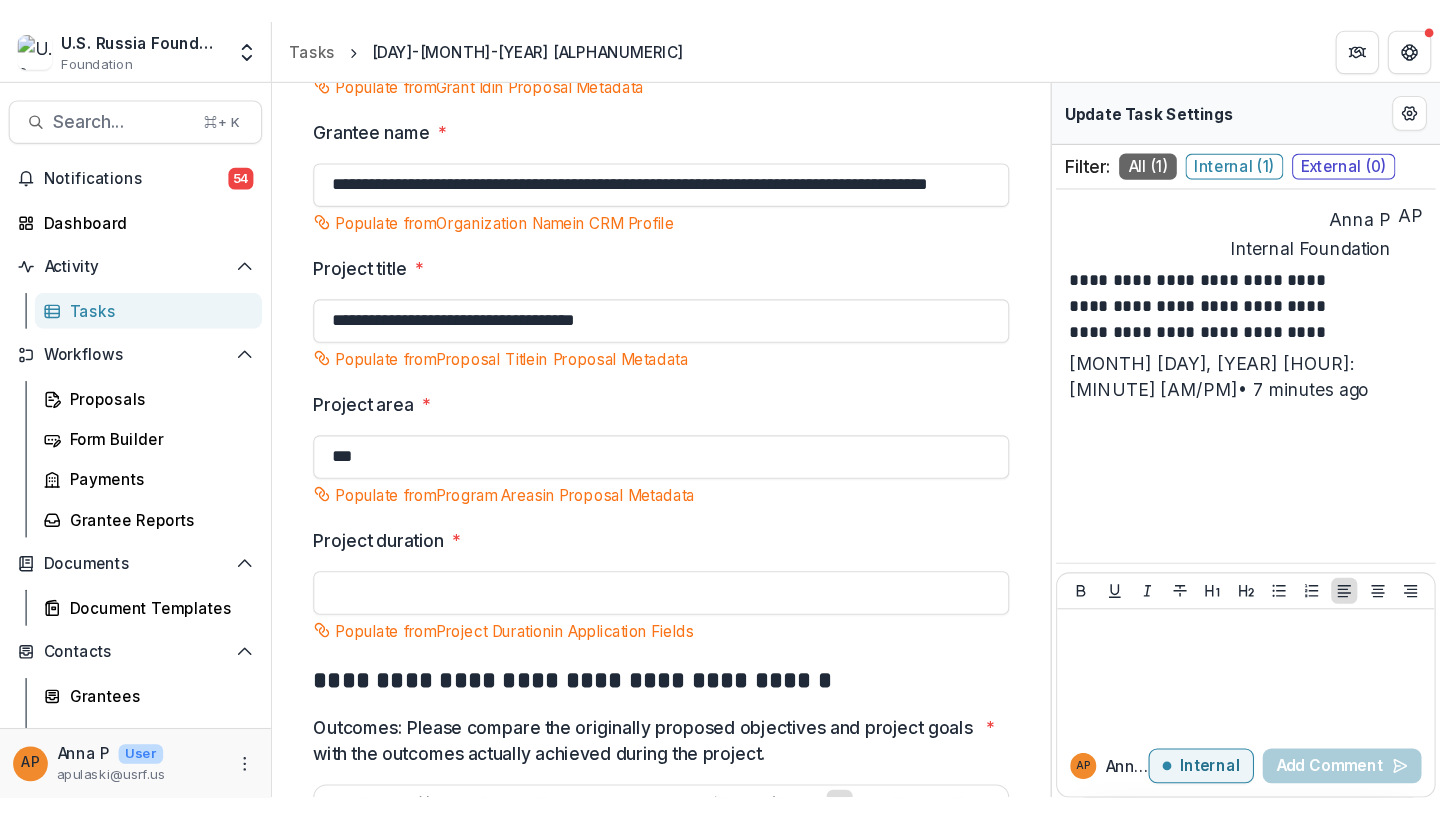 scroll, scrollTop: 366, scrollLeft: 0, axis: vertical 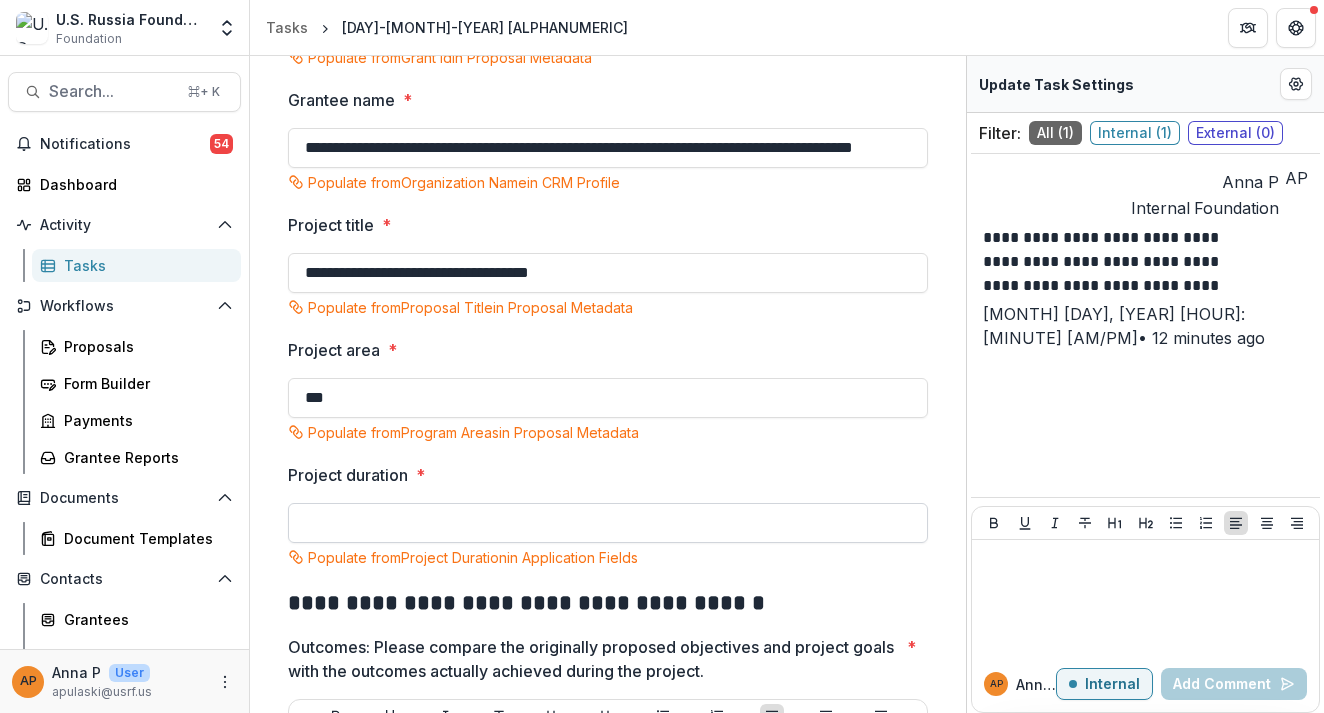 click on "Project duration *" at bounding box center [608, 523] 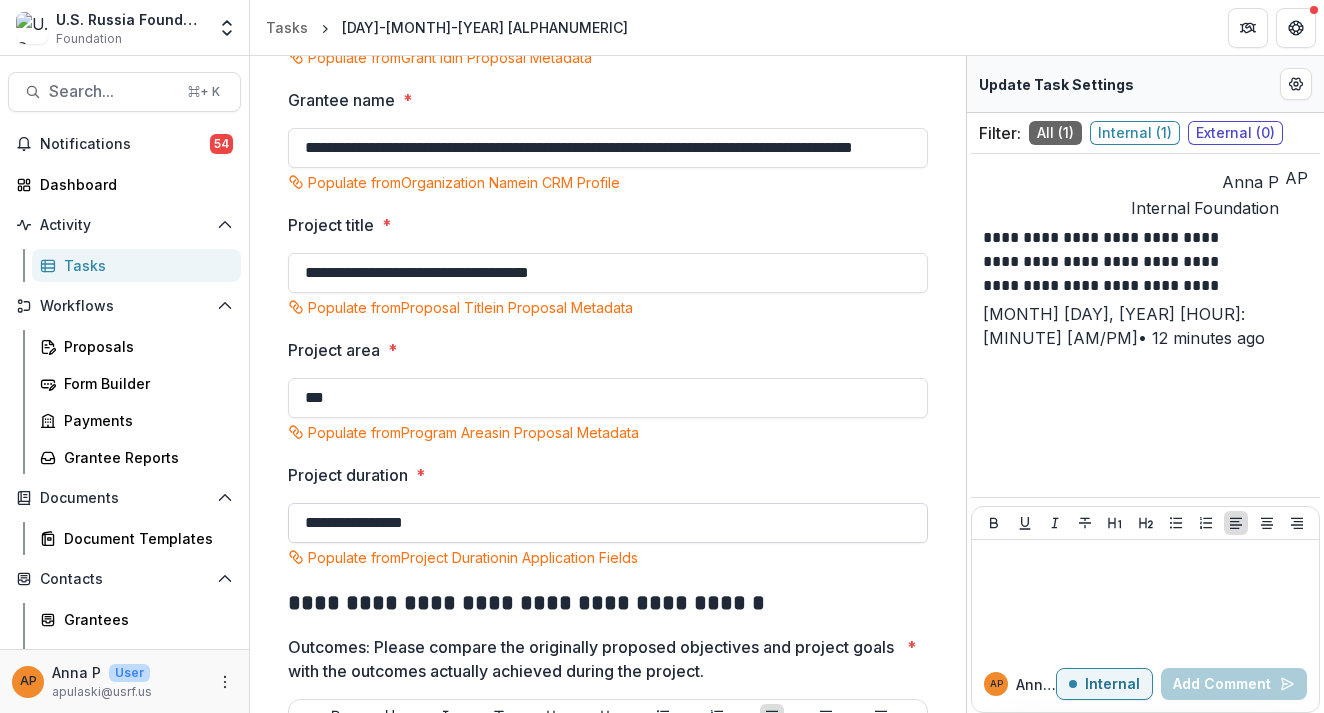 type on "**********" 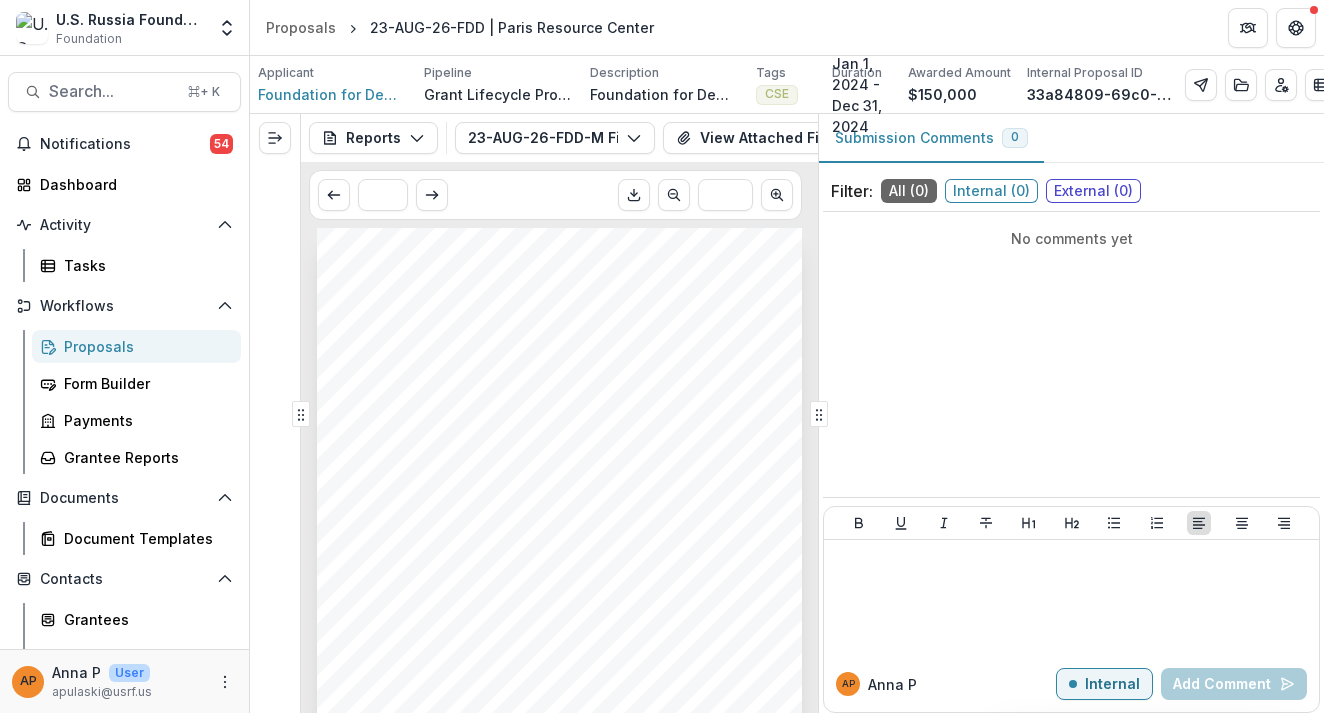 scroll, scrollTop: 0, scrollLeft: 0, axis: both 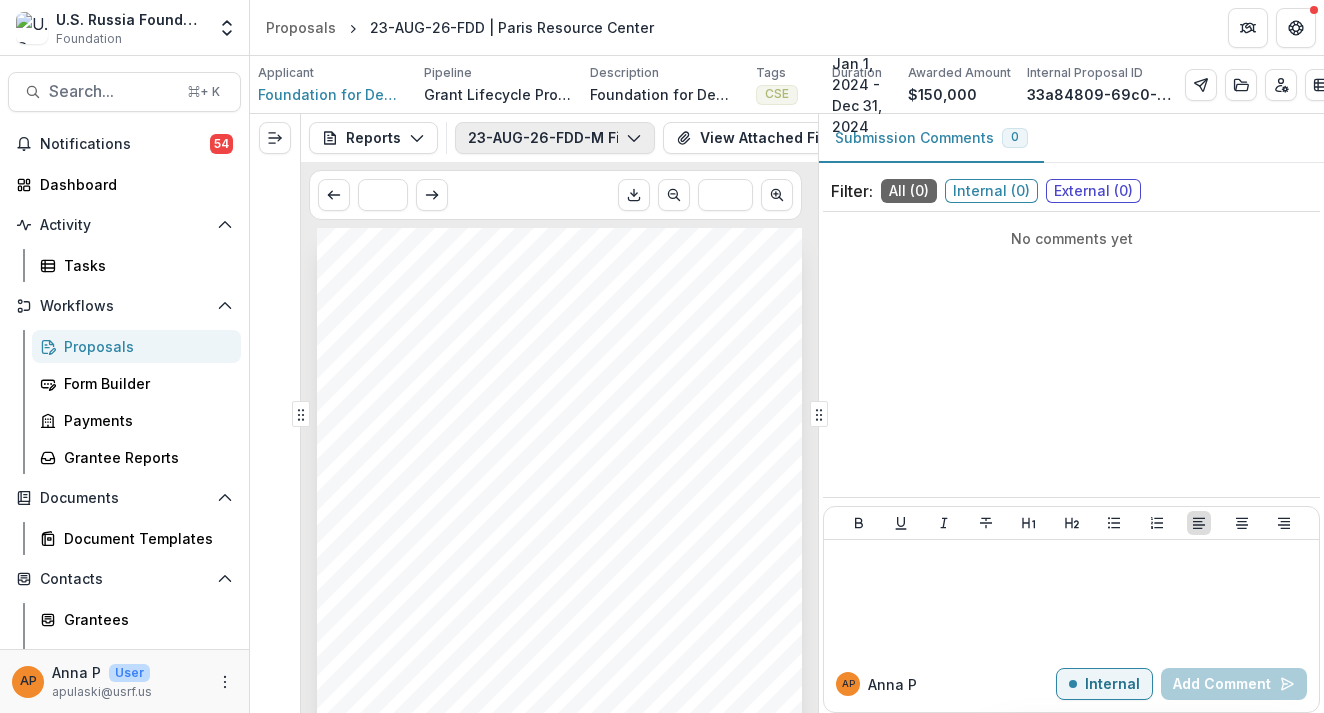 click on "23-AUG-26-FDD-M Final List of Expenses" at bounding box center [555, 138] 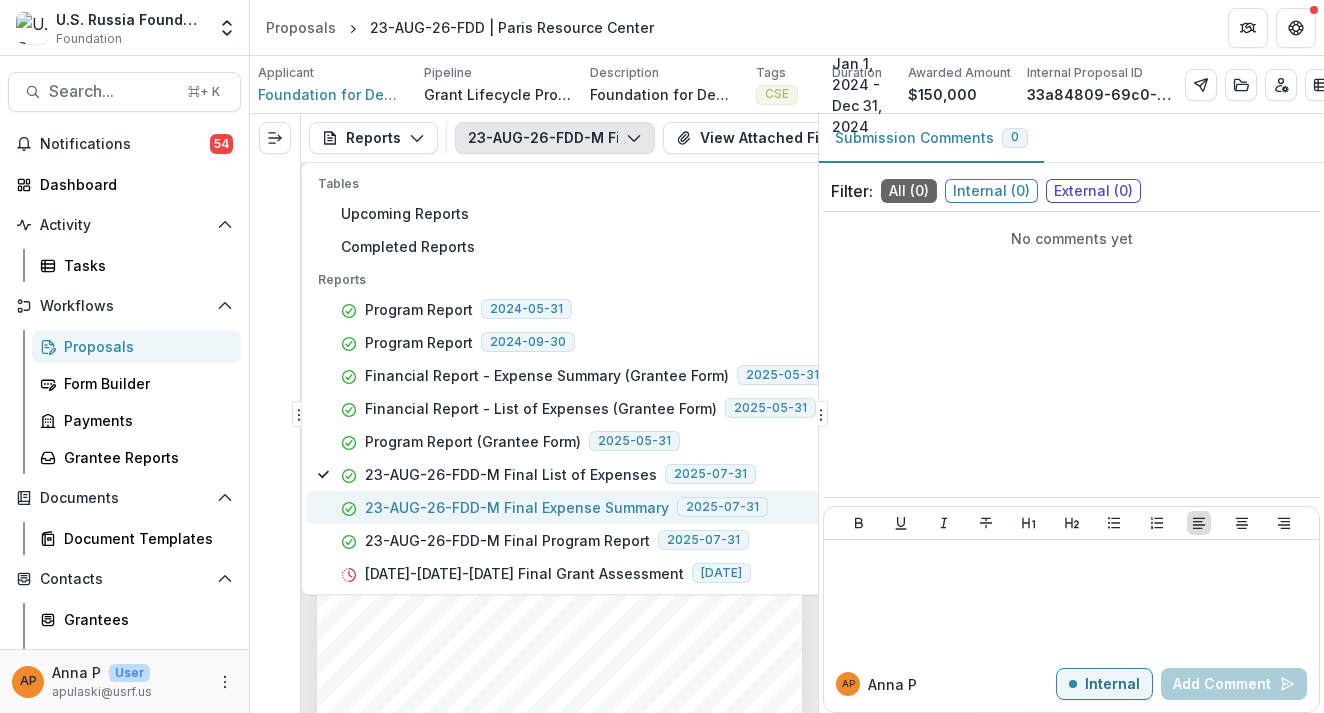 click on "23-AUG-26-FDD-M Final Expense Summary" at bounding box center [517, 507] 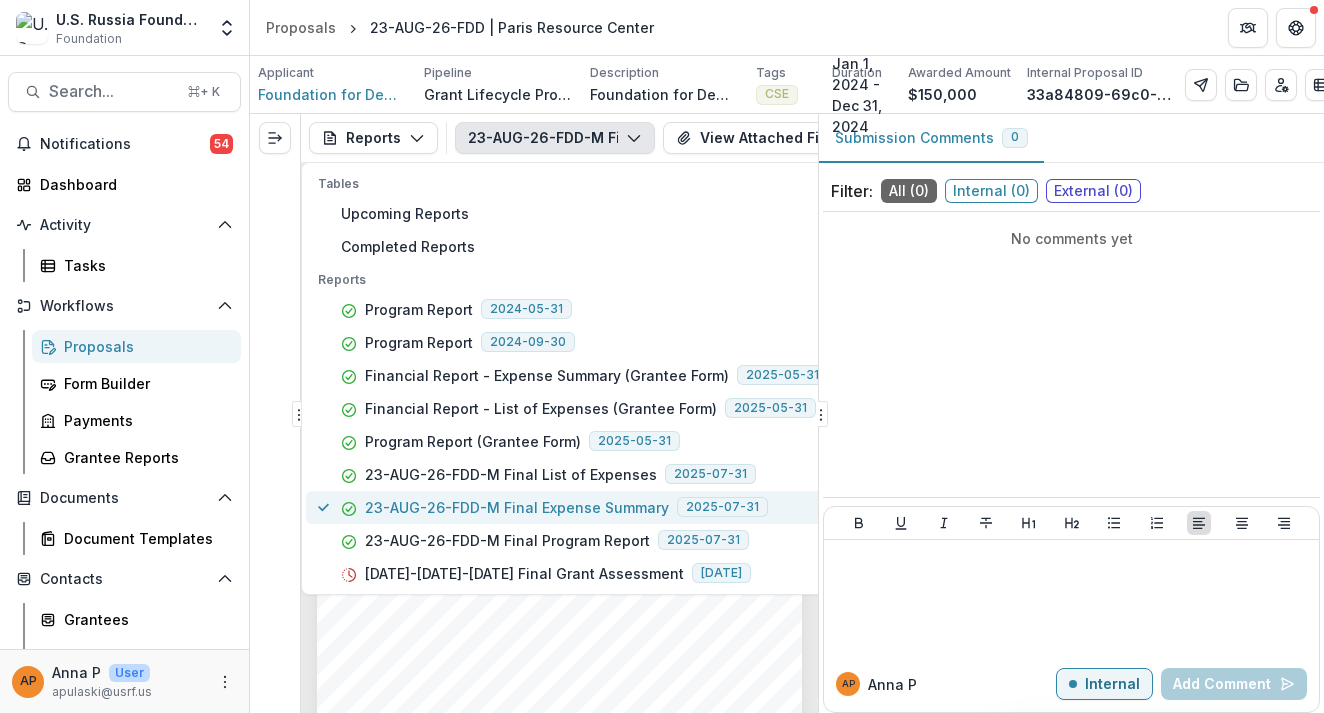 click on "23-AUG-26-FDD-M Final Expense Summary" at bounding box center [517, 507] 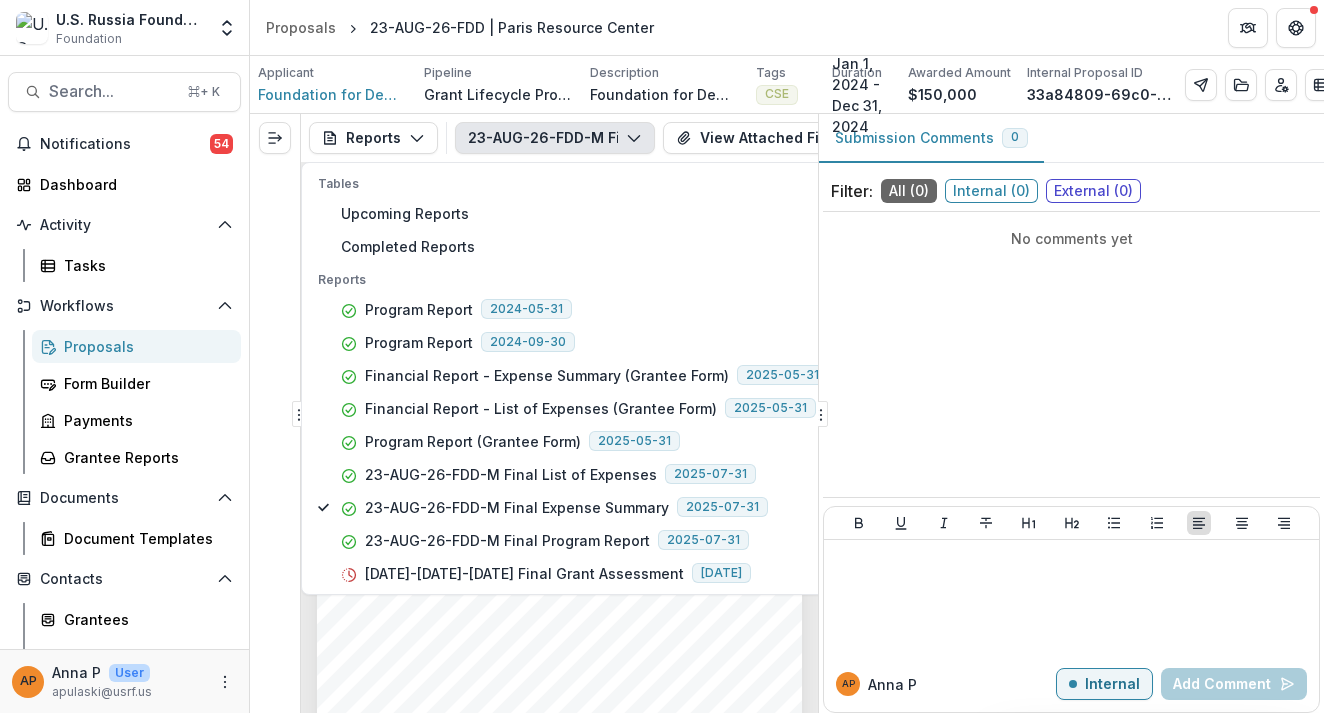 click on "23-AUG-26-FDD-M Final Expense Summary" at bounding box center [555, 138] 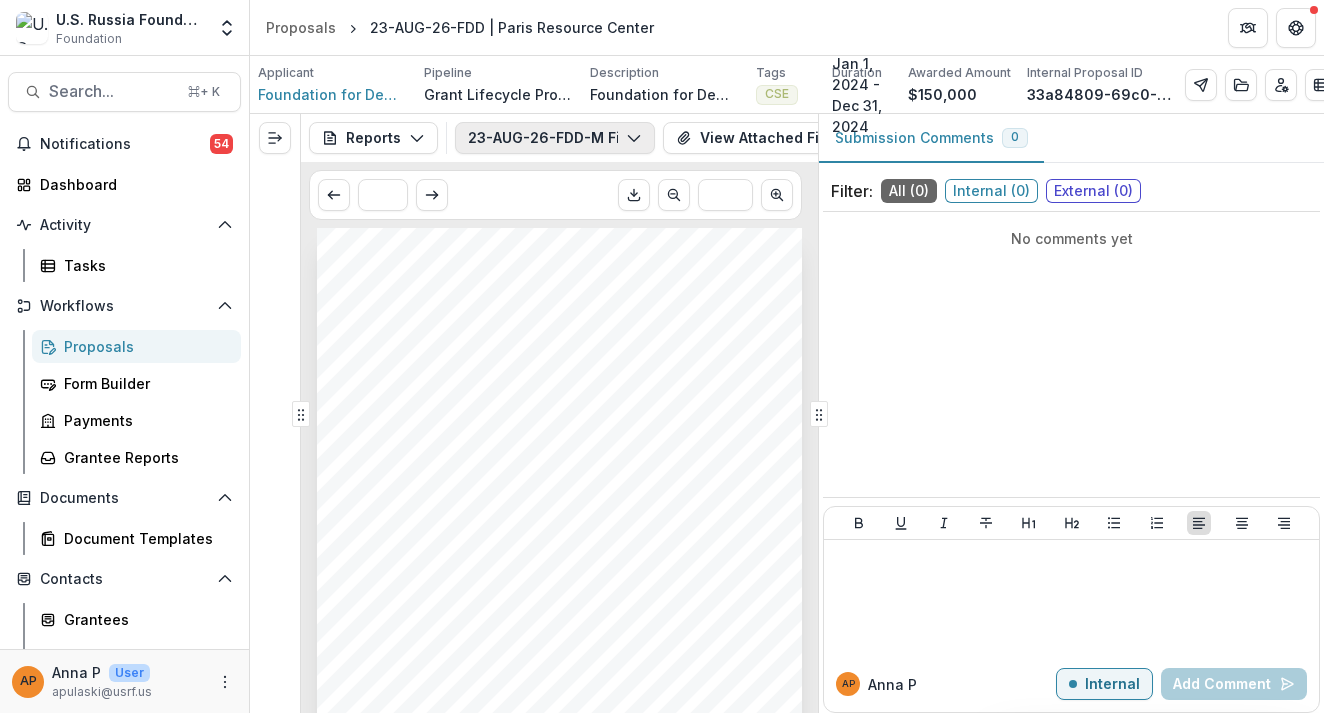 click on "23-AUG-26-FDD-M Final Expense Summary" at bounding box center (555, 138) 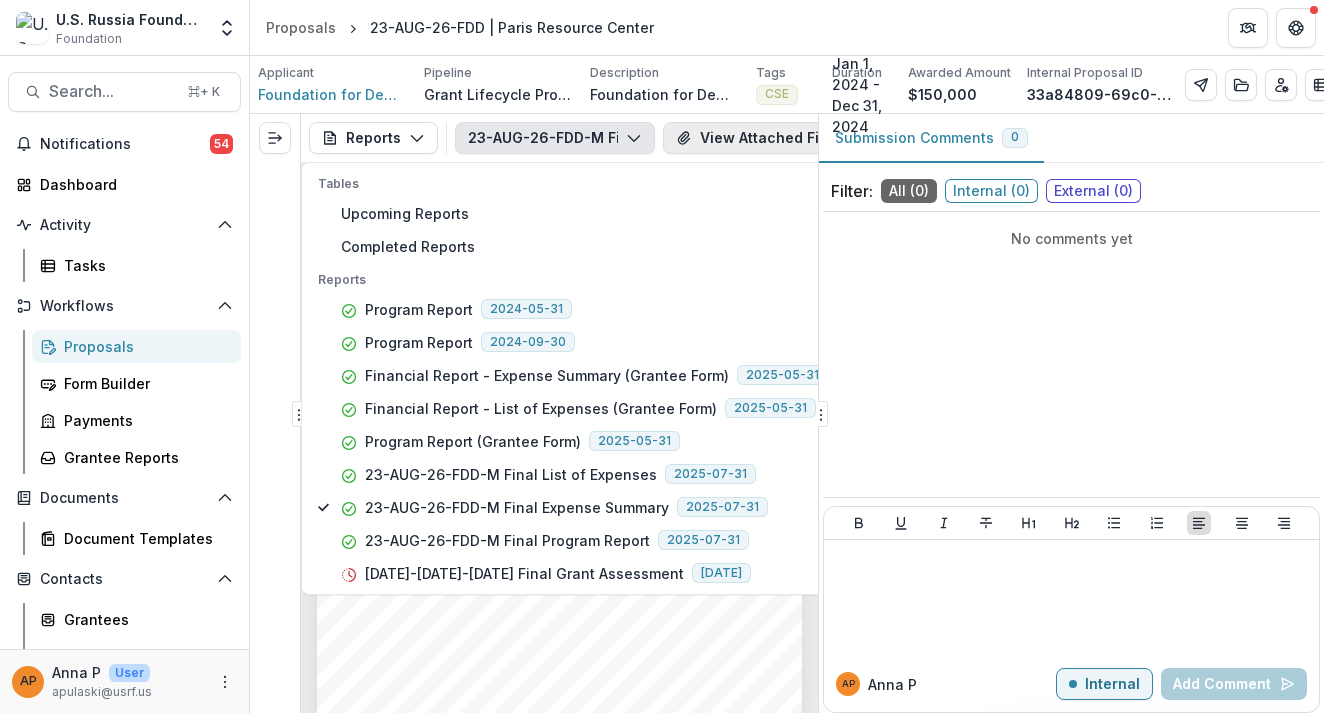 click on "View Attached Files" at bounding box center [758, 138] 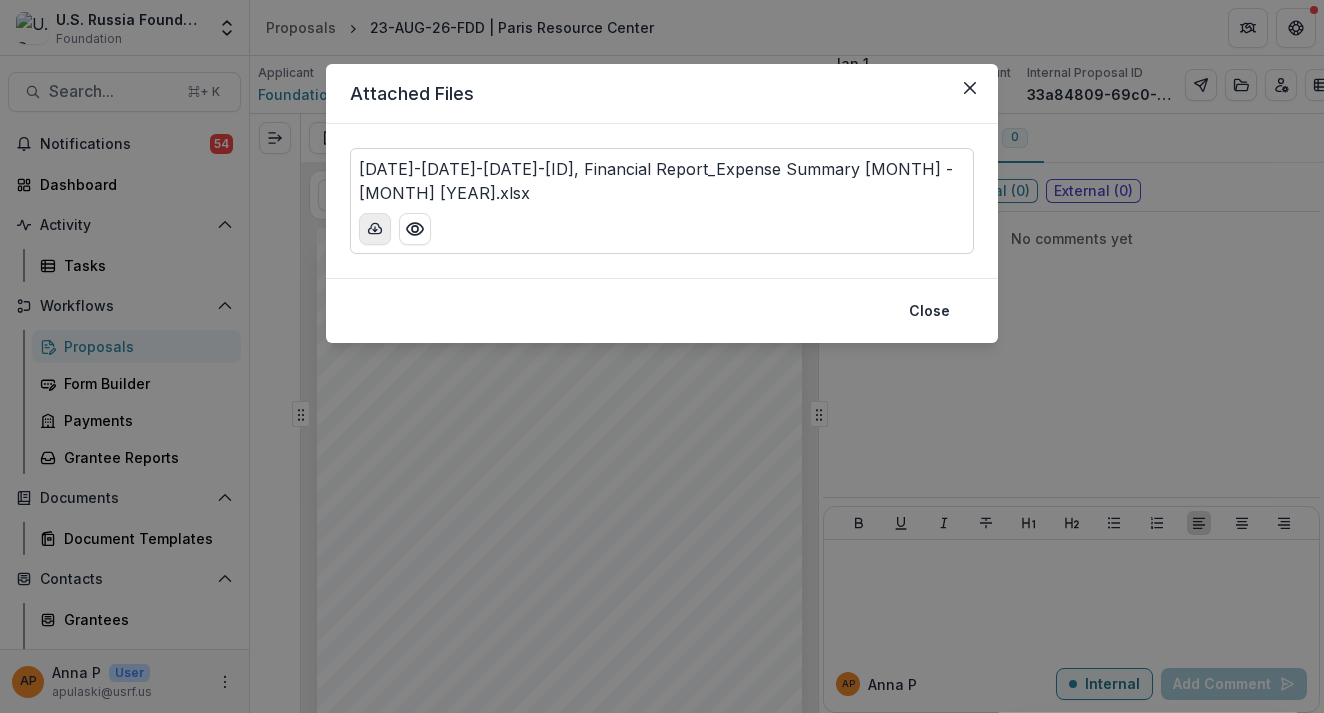 click 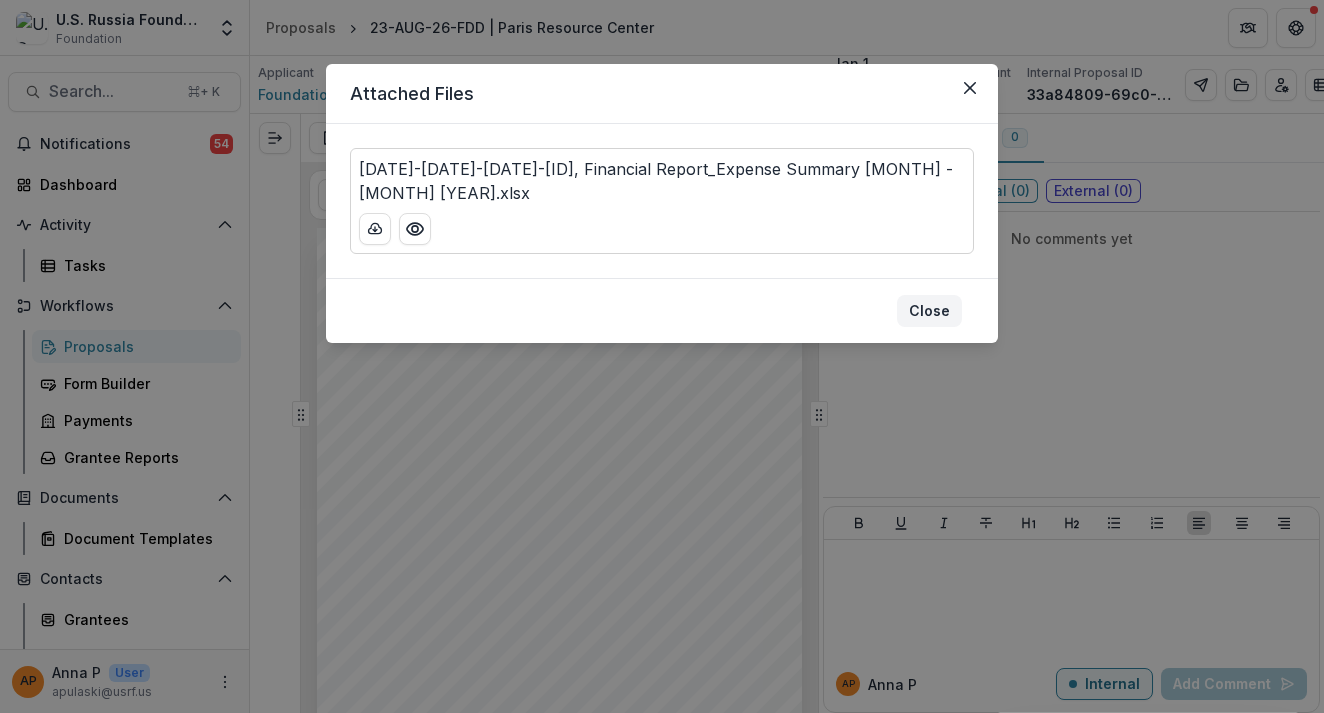 click on "Close" at bounding box center (929, 311) 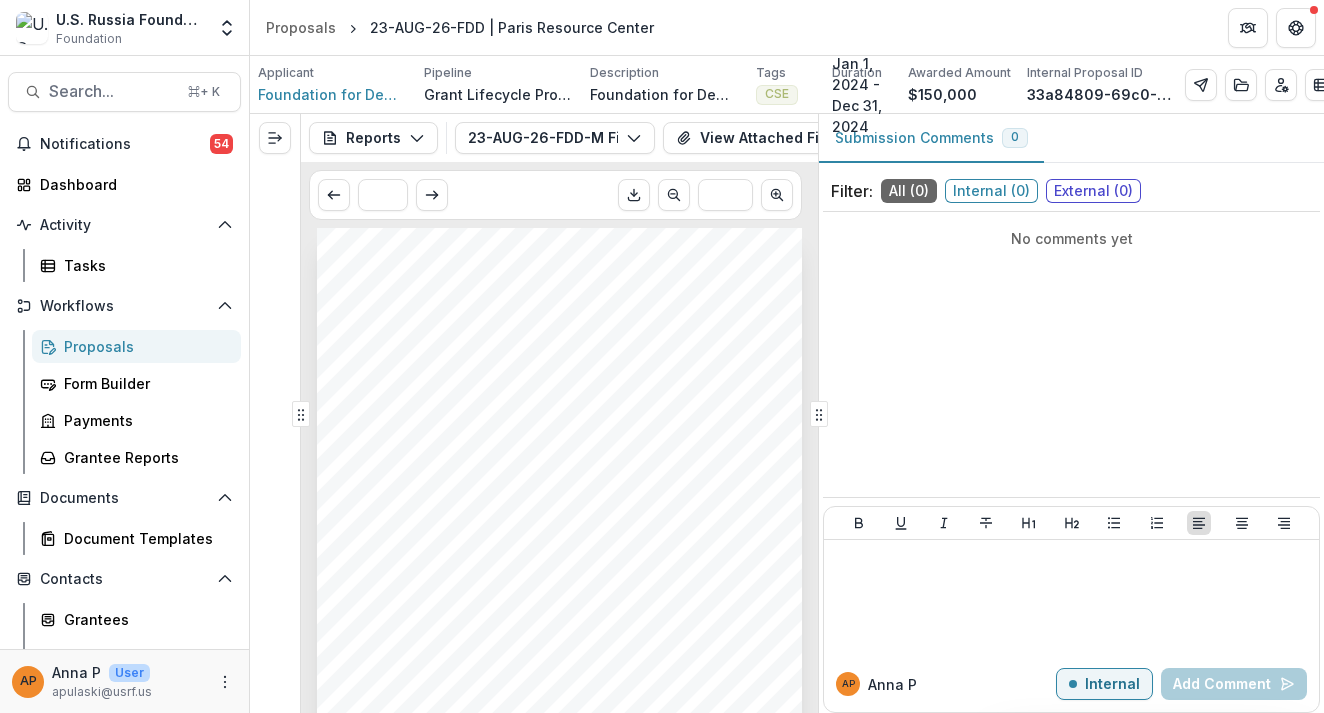 click on "Proposals 23-AUG-26-FDD | Paris Resource Center" at bounding box center [787, 27] 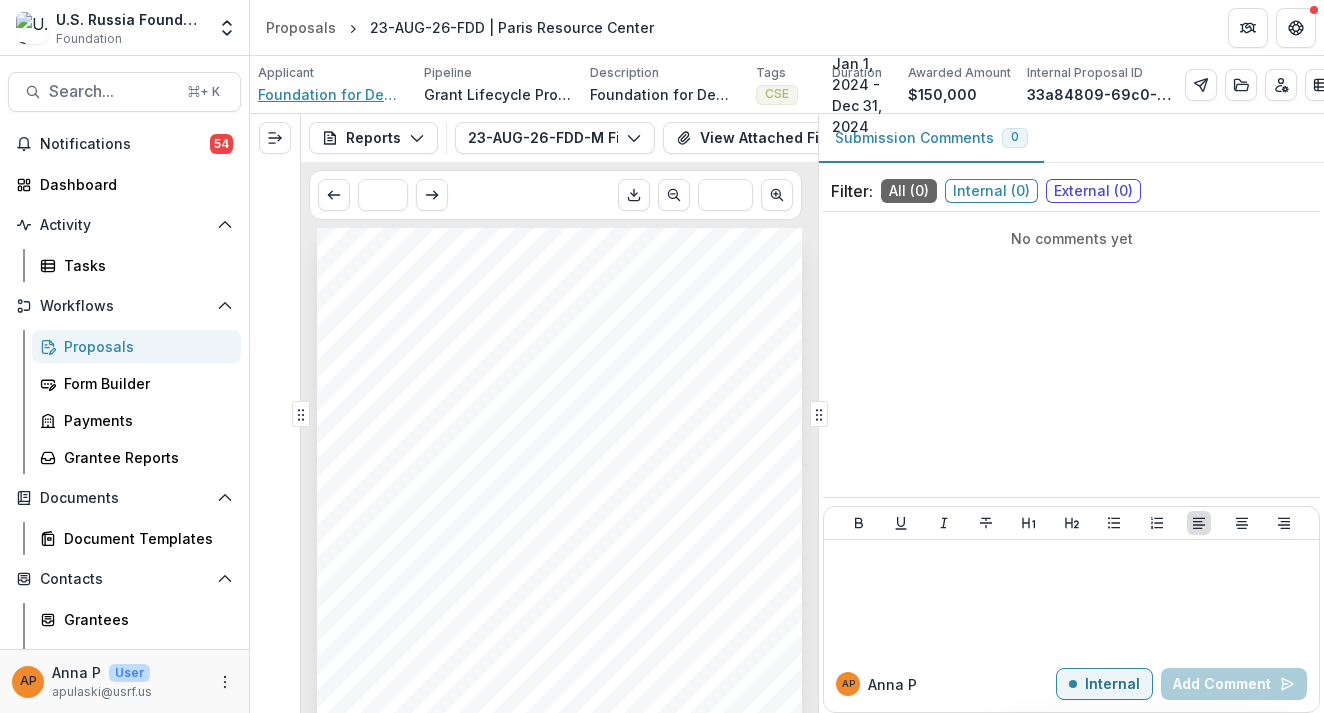 click on "Foundation for Democratic Development for Russie Libertes and the Andrei Sakharov Institute" at bounding box center [333, 94] 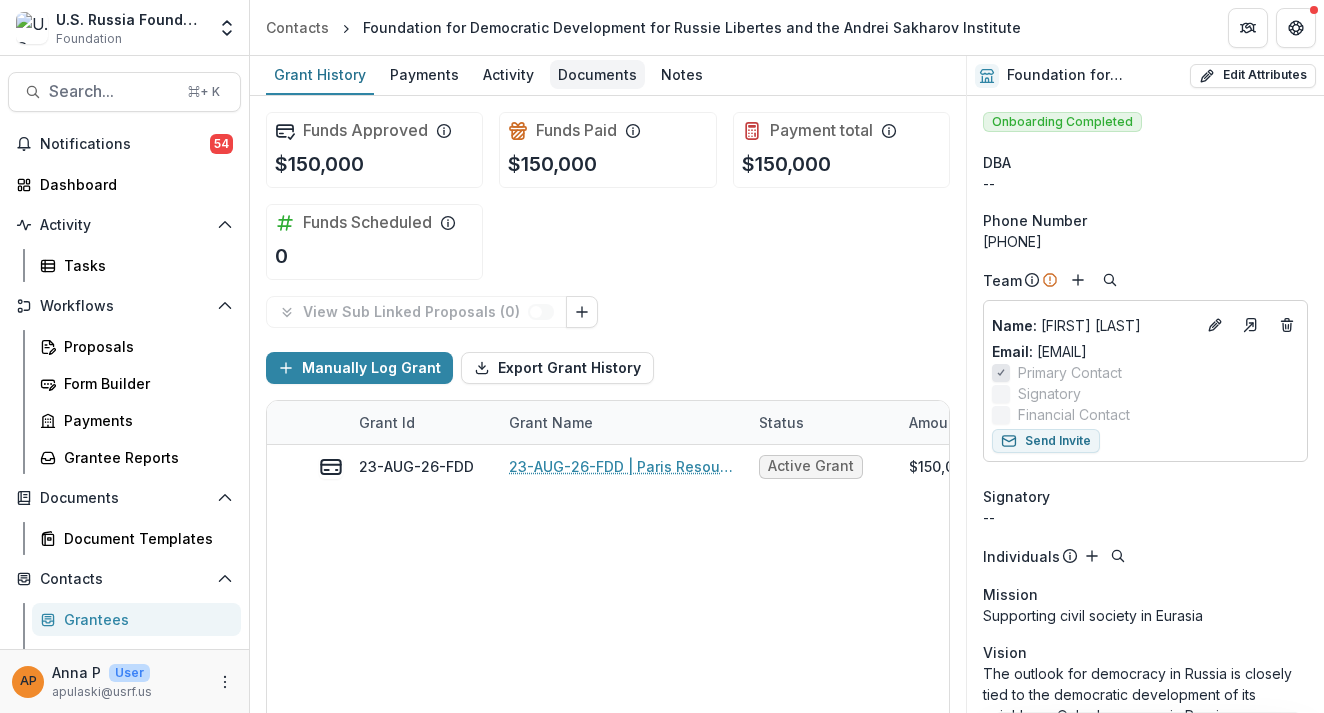 click on "Documents" at bounding box center (597, 75) 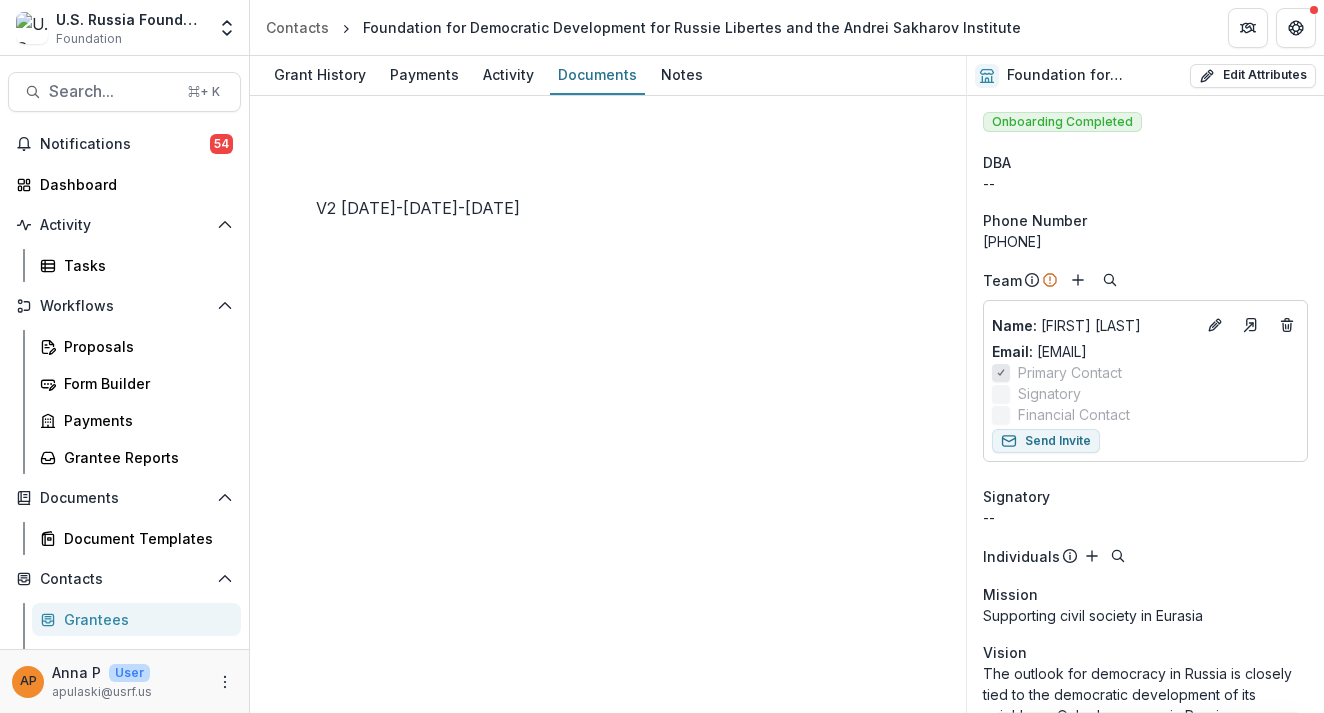 click on "V2 23-AUG-26-FDD" at bounding box center [352, 2458] 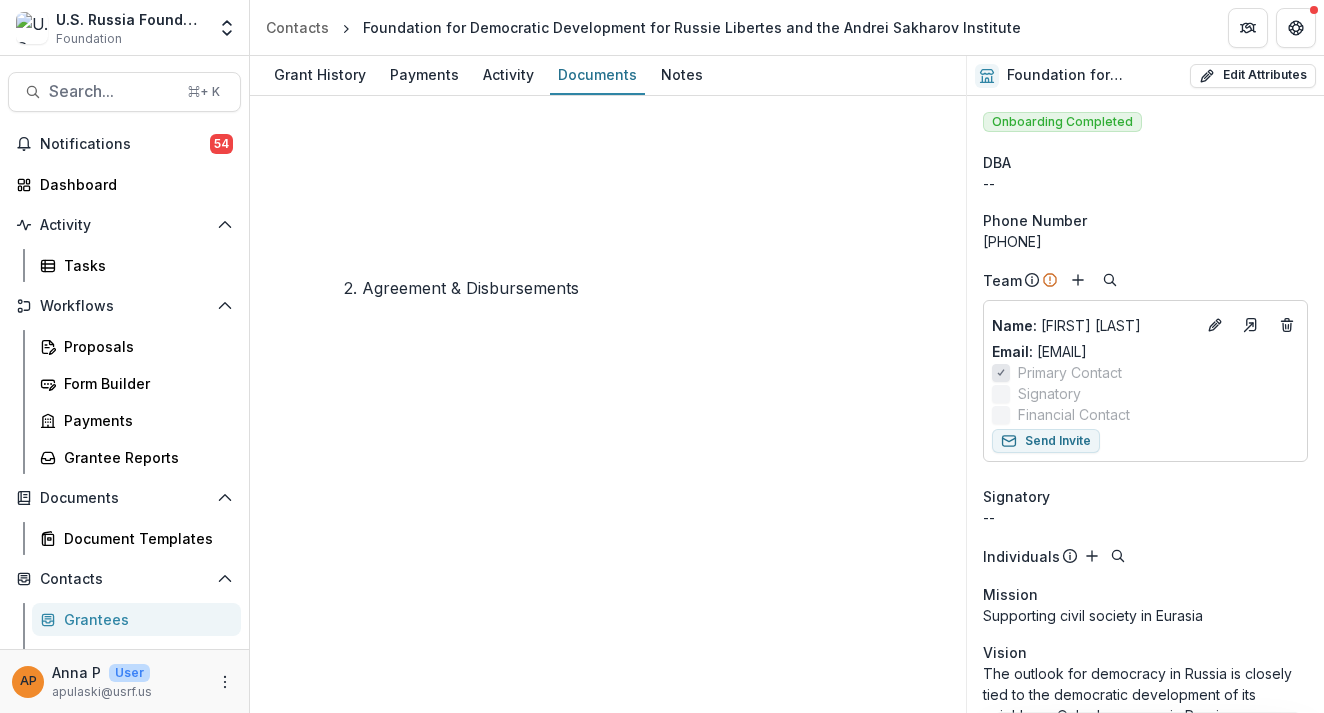 click on "2. Agreement & Disbursements" at bounding box center [367, 4066] 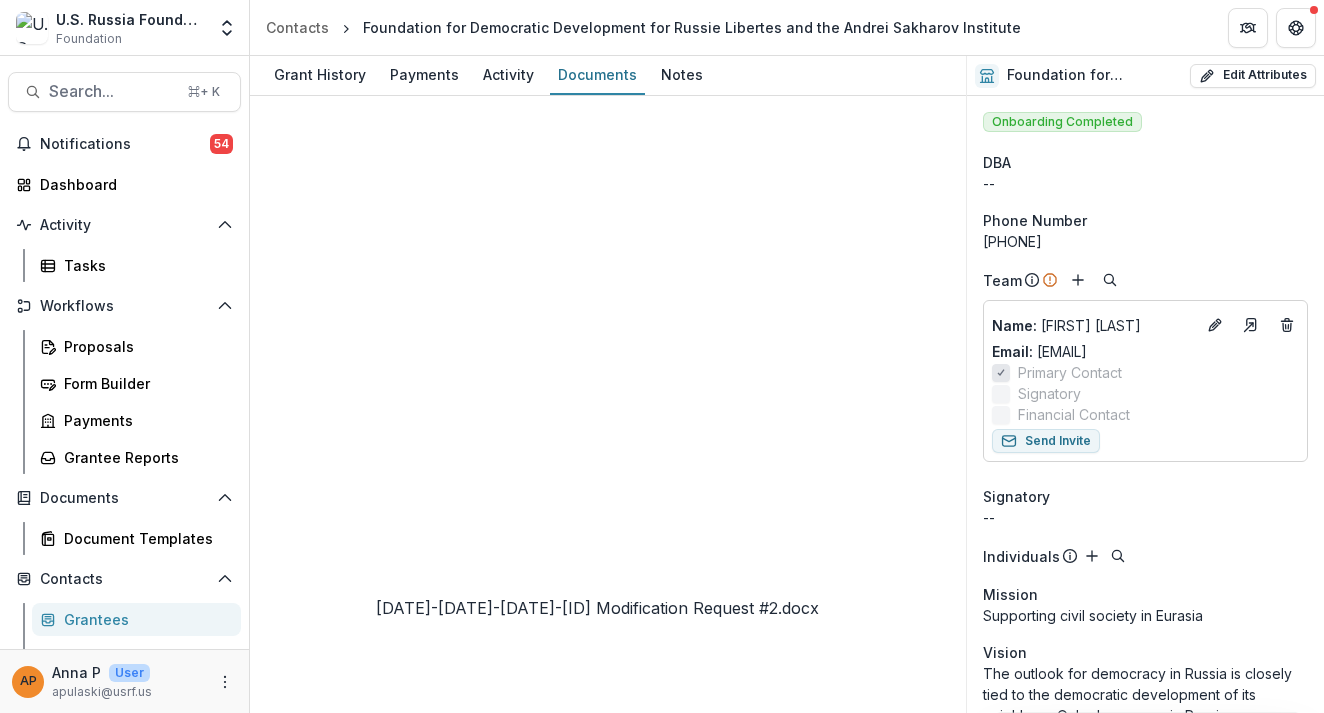 click on "23-AUG-26-FDD-M  Modification Request #2.docx" at bounding box center [471, 4578] 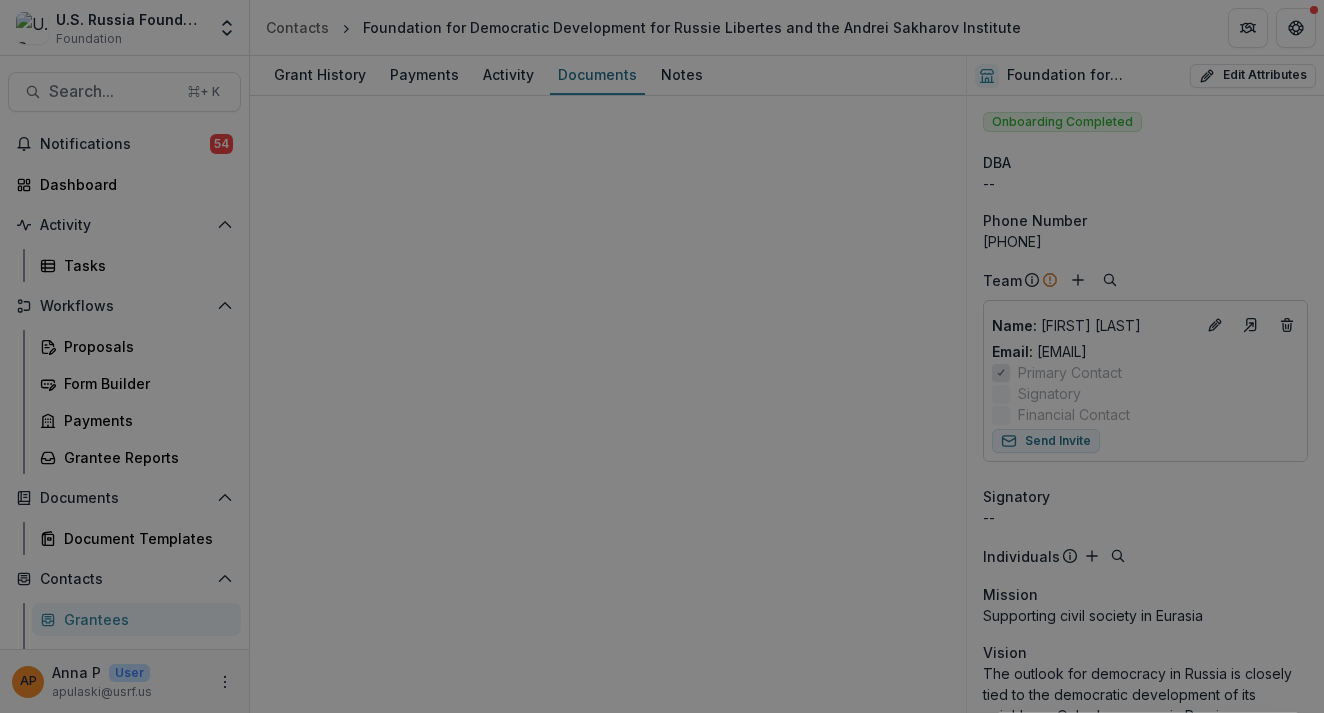 click at bounding box center (1296, 24) 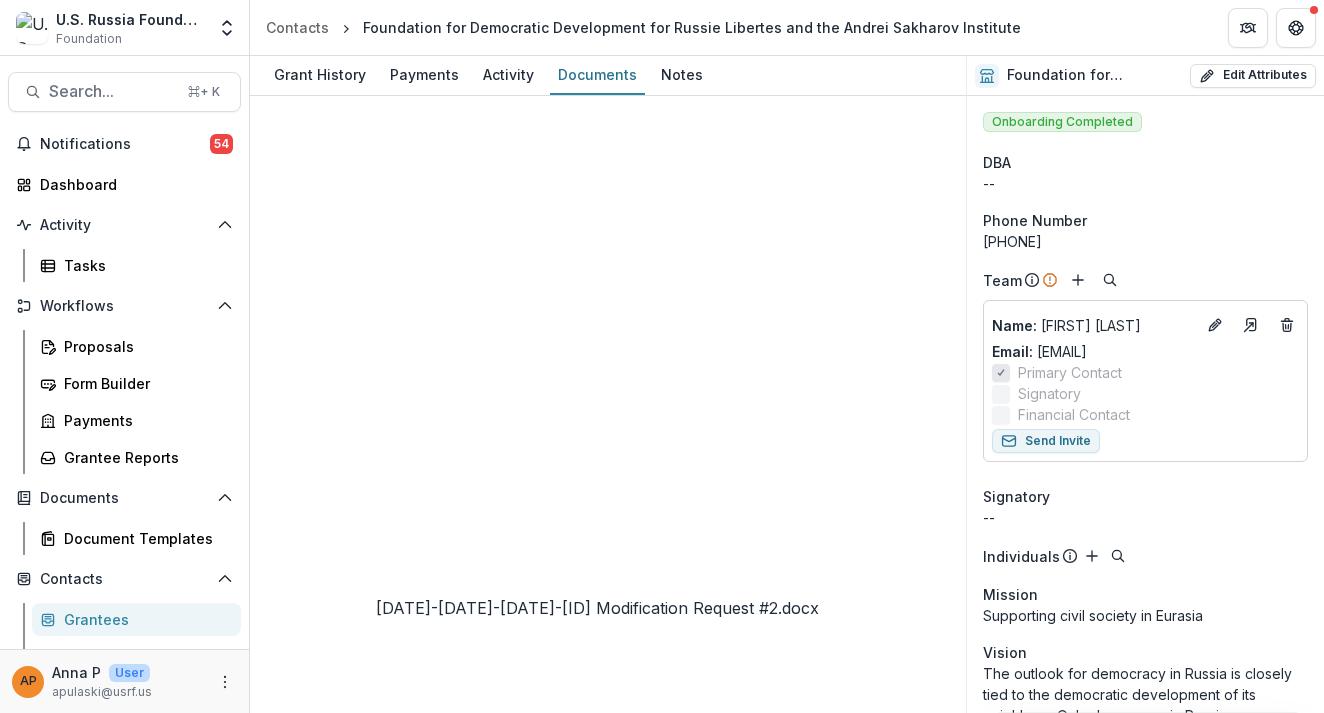 click on "23-AUG-26-FDD-M  Modification Request #2.docx" at bounding box center (471, 4578) 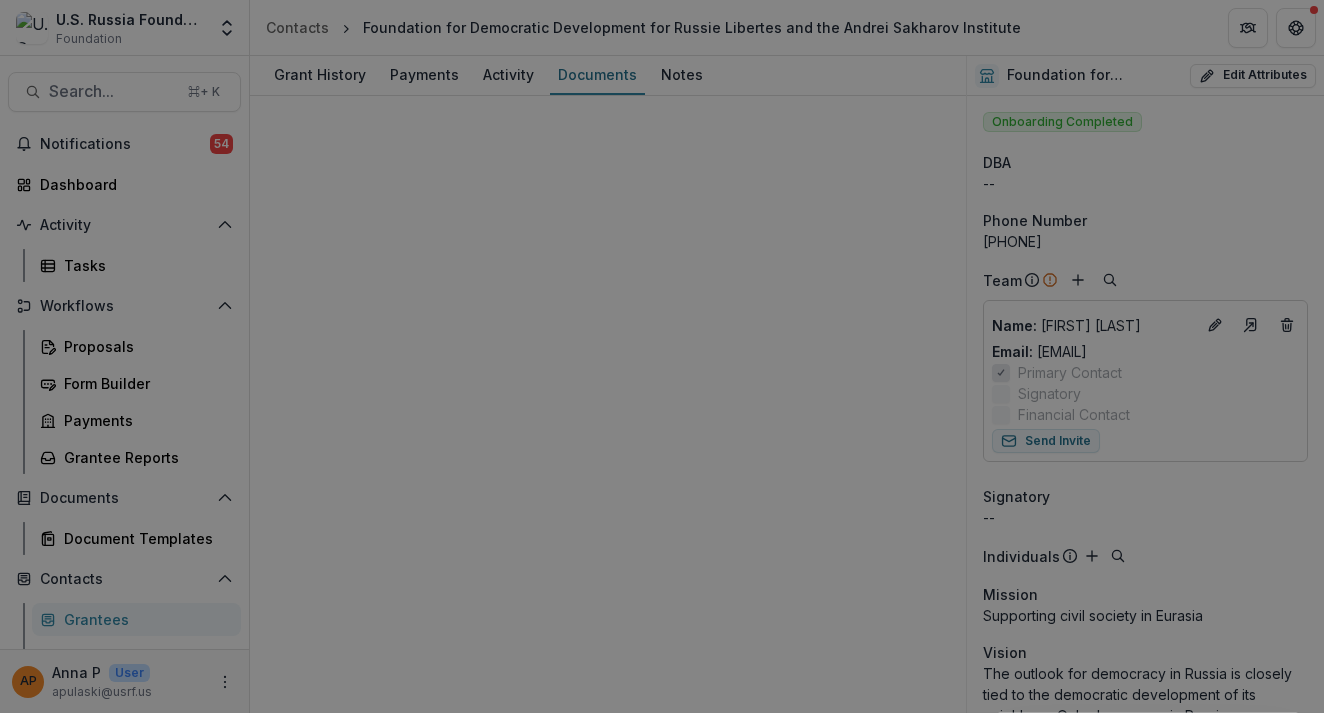 click 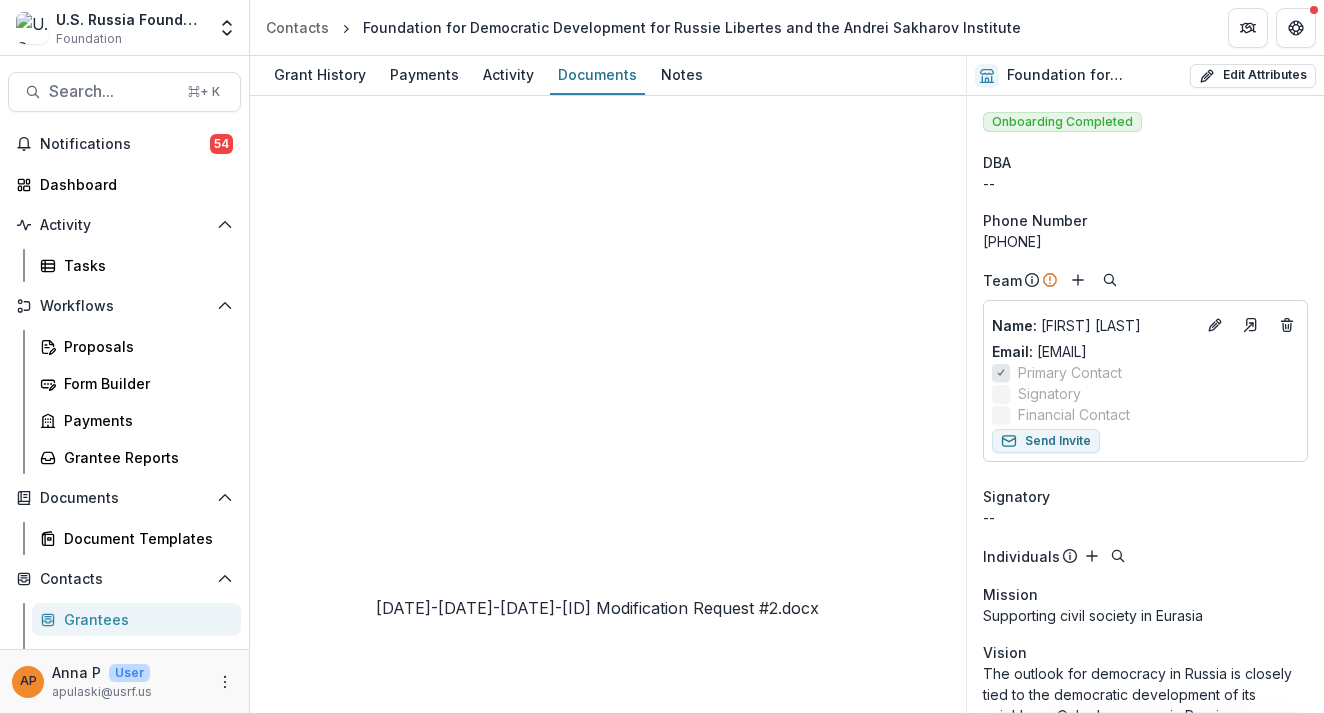 click on "23-AUG-26-FDD-M_Grant_Agreement fully executed.pdf" at bounding box center (498, 4130) 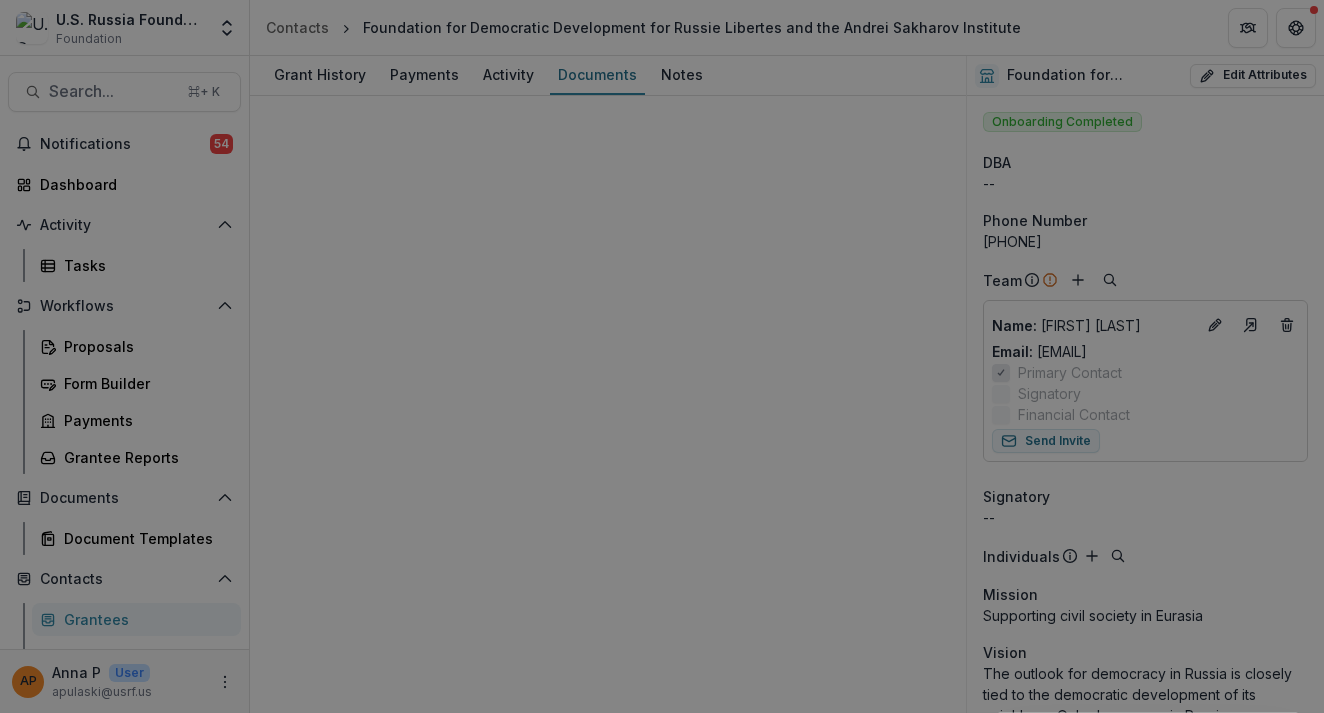 click 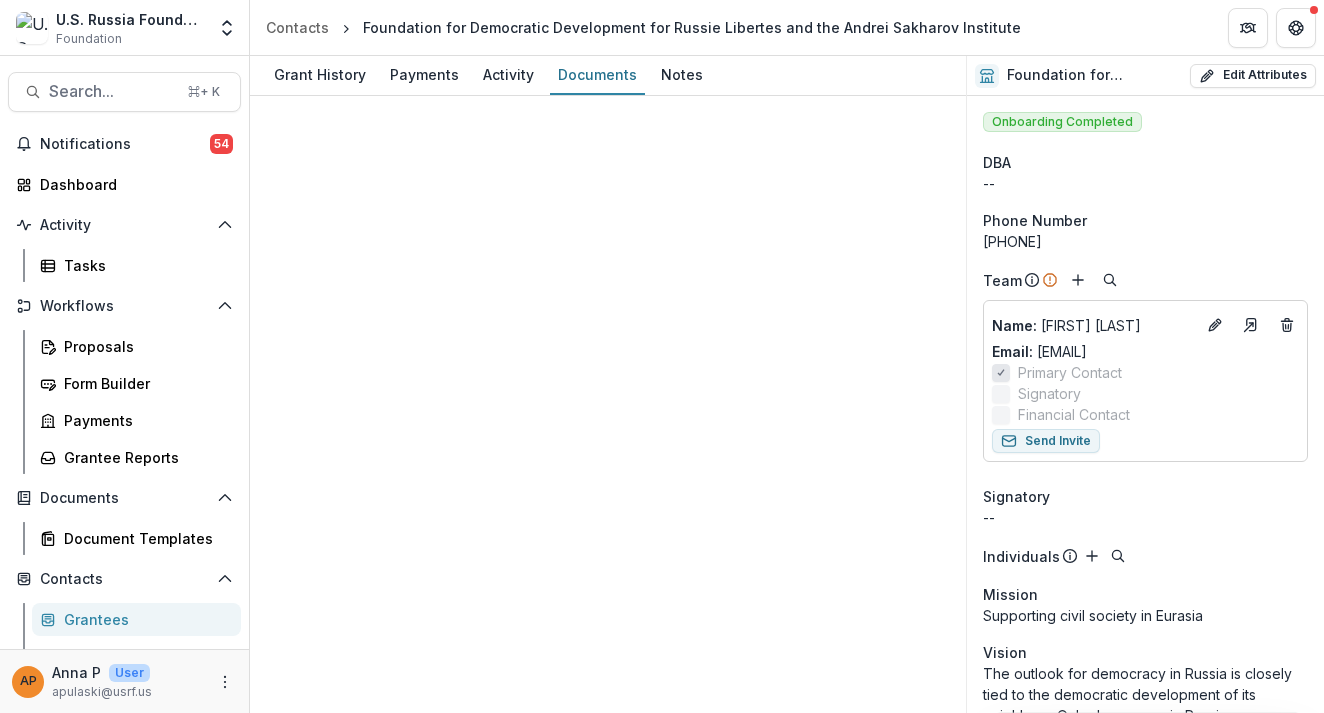 click on "23-AUG-26-FDD-M  Modification Request #2.docx" at bounding box center (471, 4578) 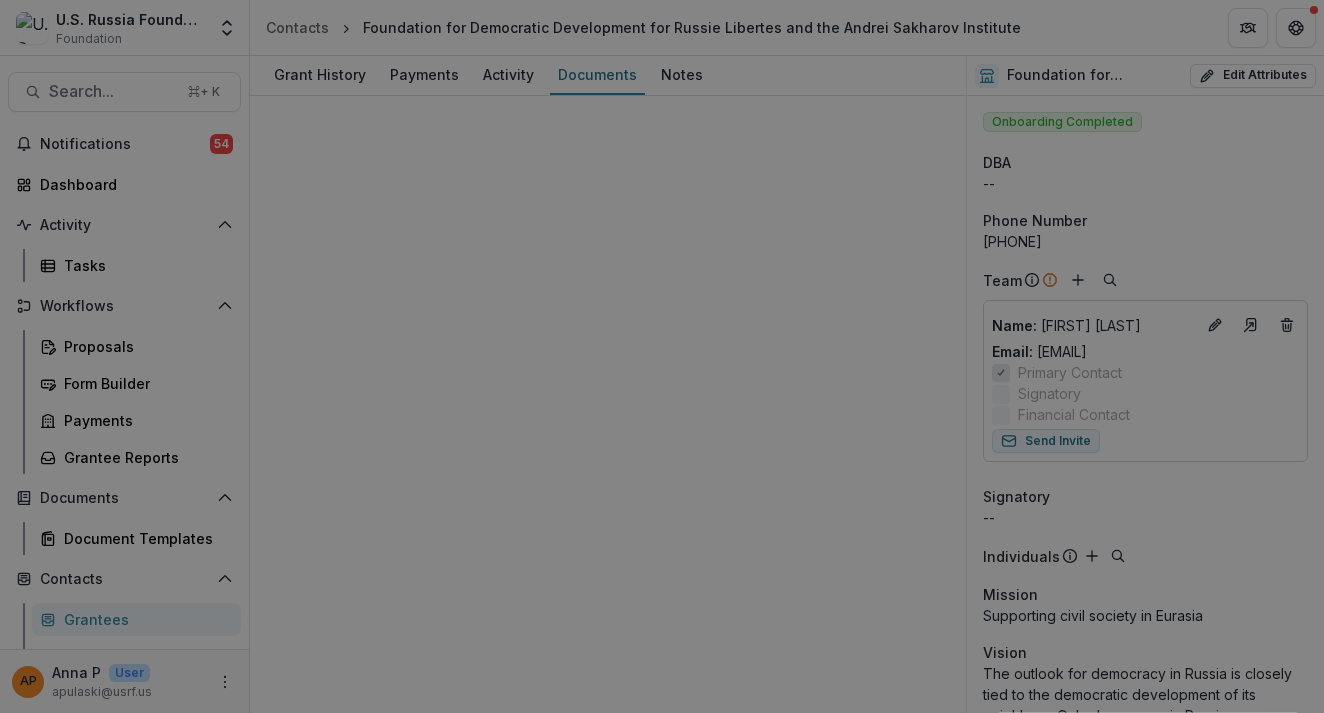 click 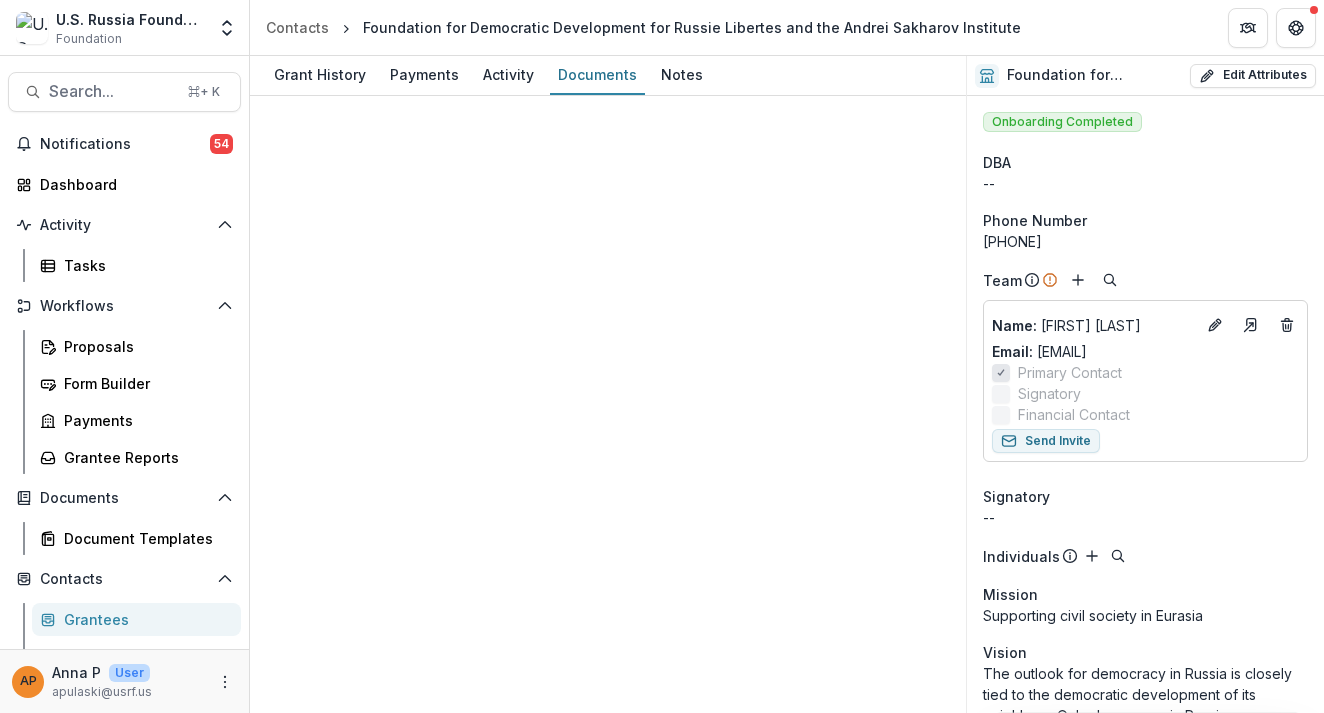 click on "23-AUG-26-FDD-M Modification #1_fully executed.pdf" at bounding box center [488, 4194] 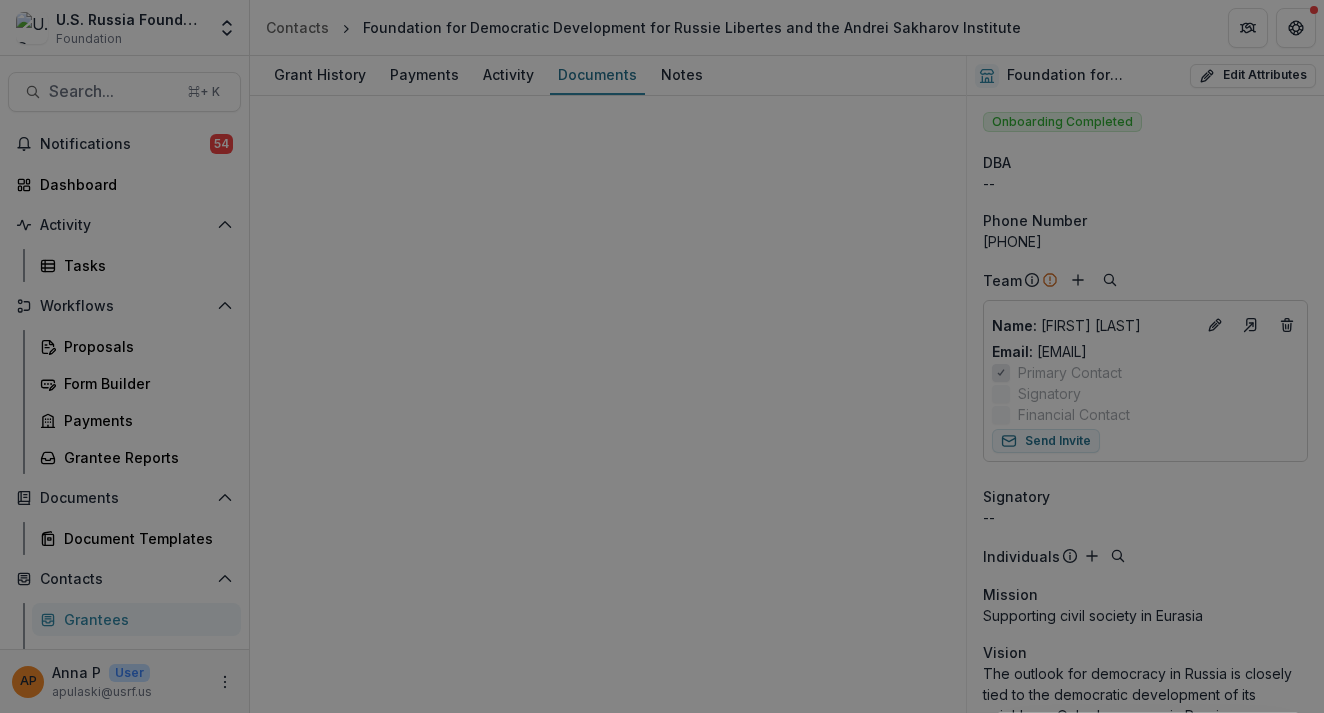 click 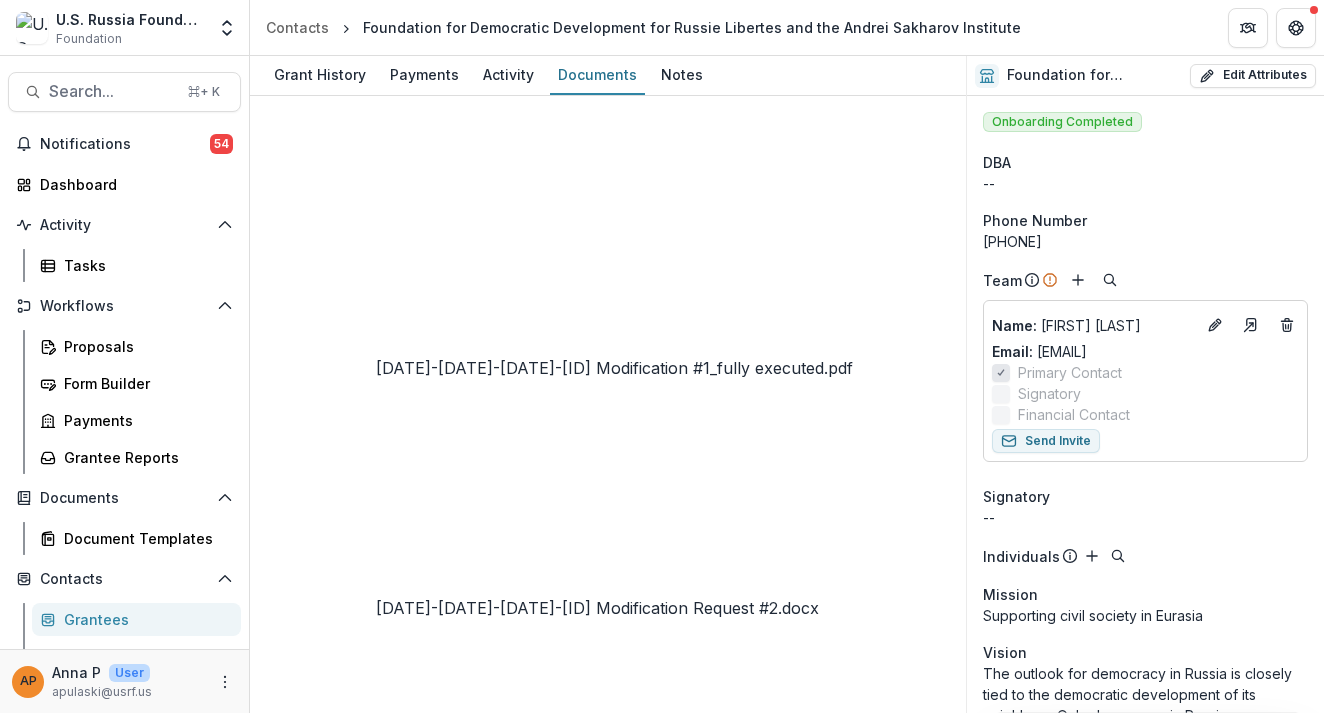click on "23-AUG-26-FDD-M  Modification Request #2.docx" at bounding box center (471, 4578) 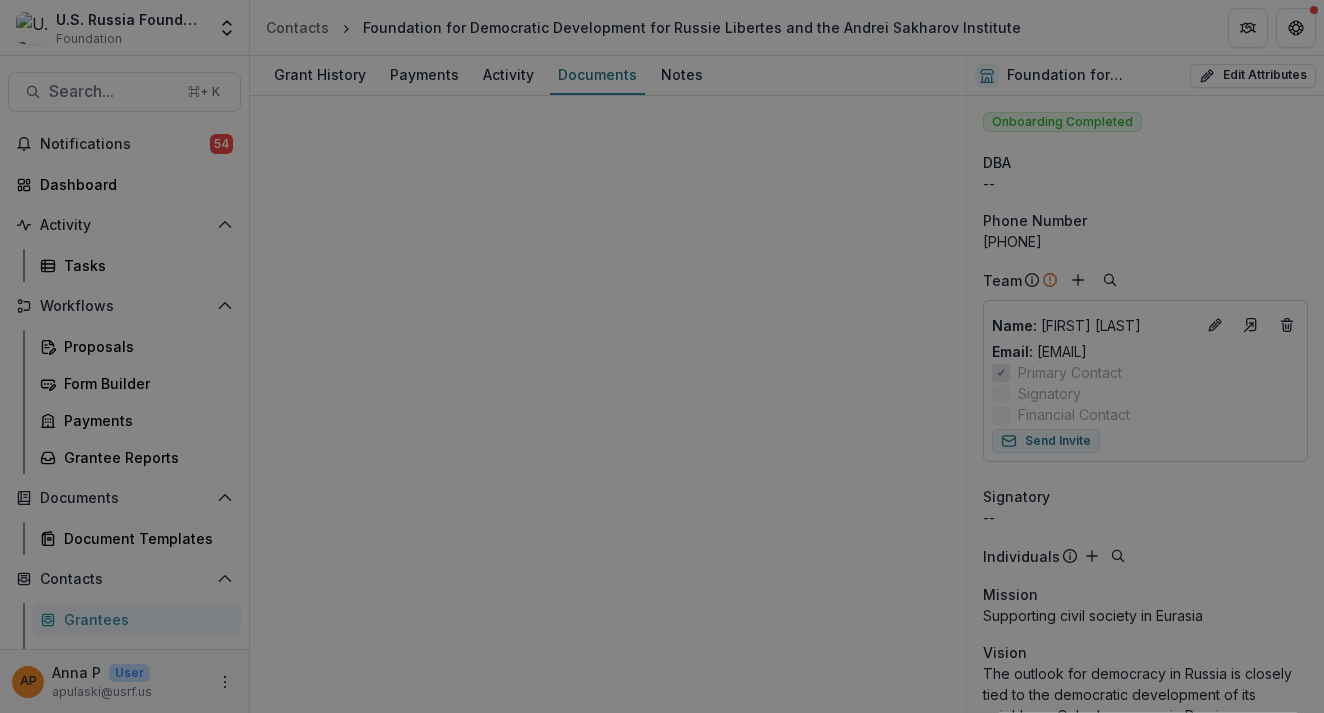 click on "Download" at bounding box center (1249, 1222) 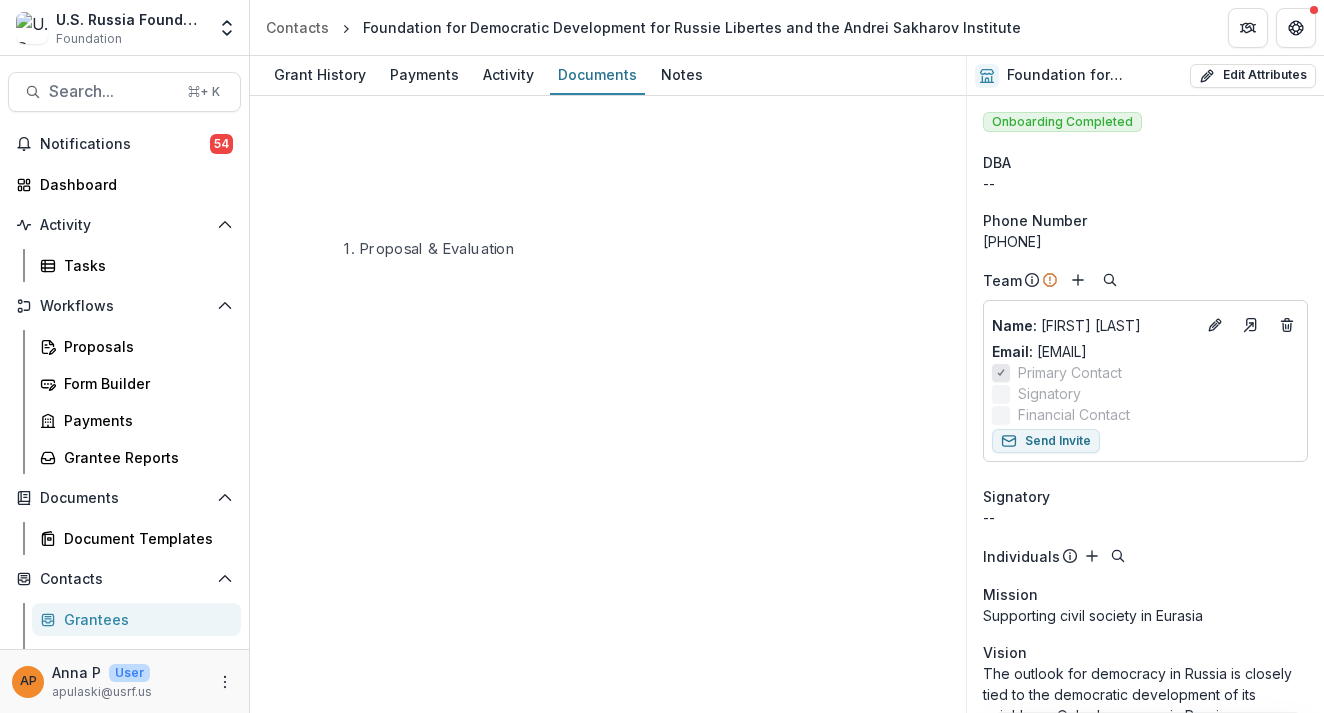 click on "2. Agreement & Disbursements" at bounding box center (367, 4066) 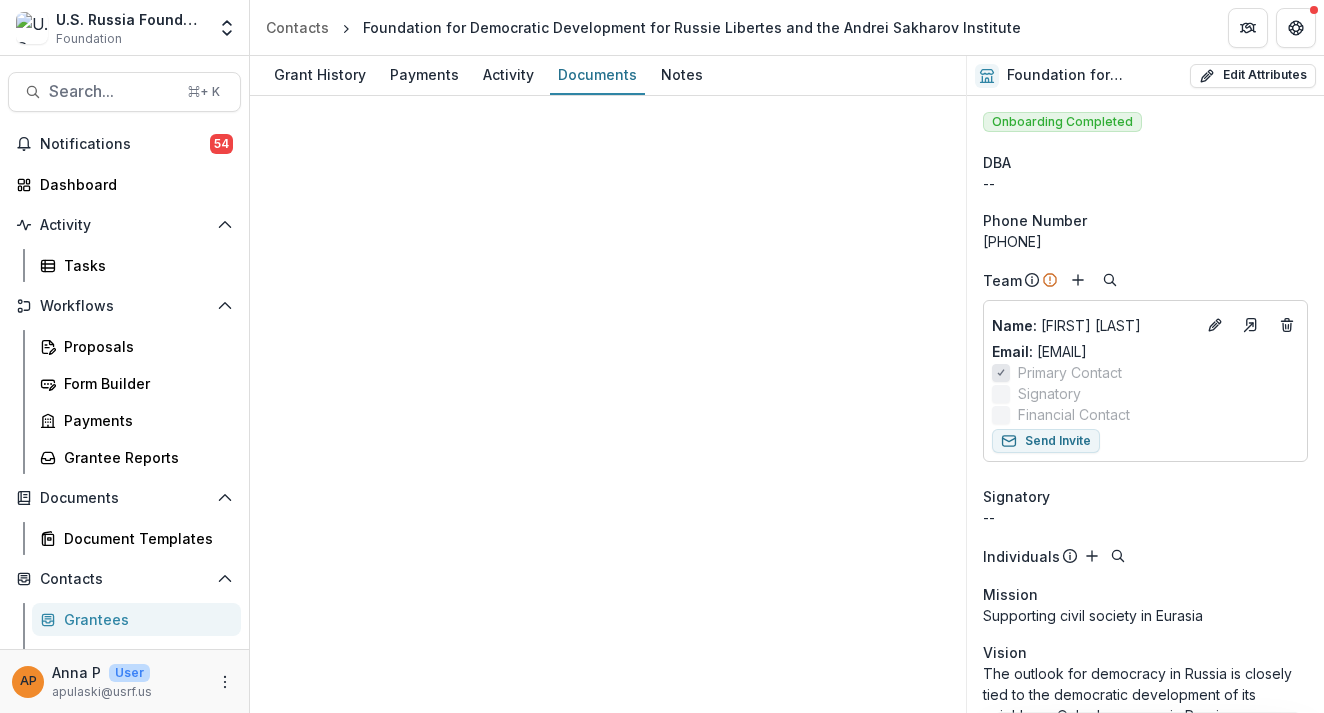 click on "3. Reports & Monitoring Folder Options Rename Add Subfolder Delete" at bounding box center [608, 4504] 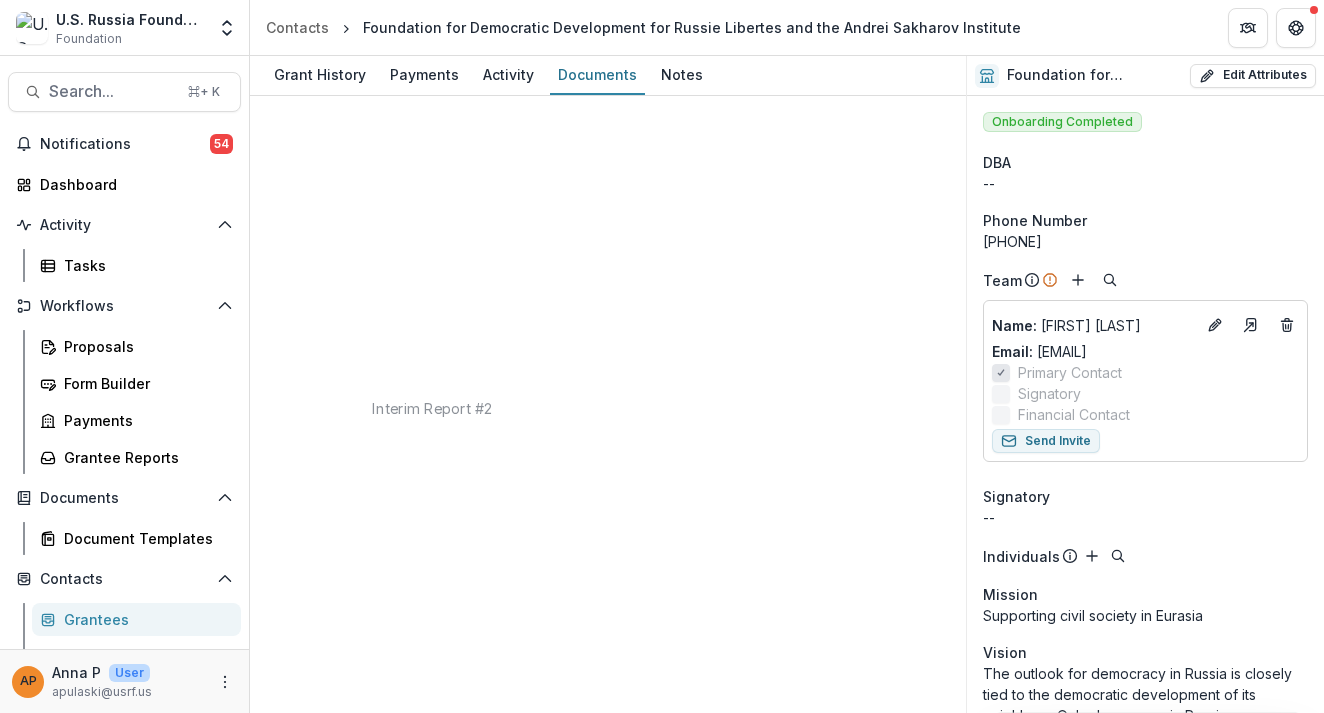 click on "Interim Report #3 Folder Options Rename Add Subfolder Delete" at bounding box center [608, 6916] 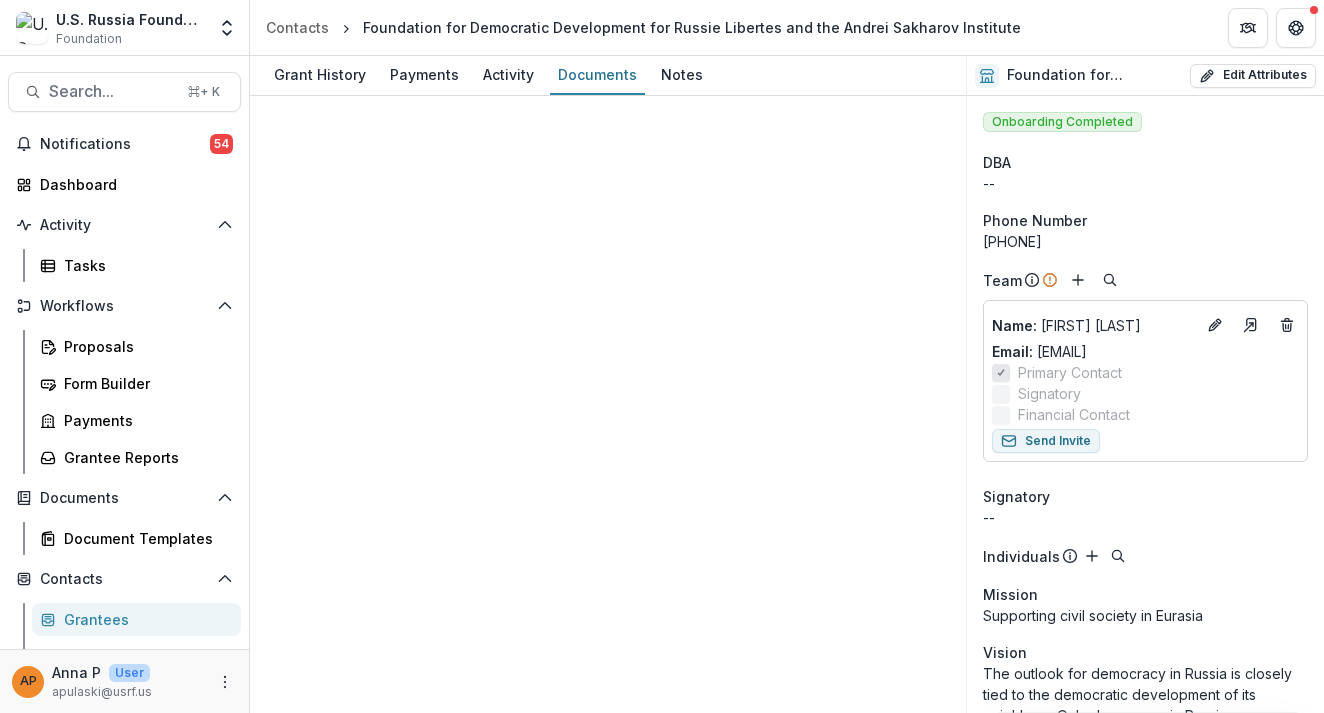 scroll, scrollTop: 79, scrollLeft: 0, axis: vertical 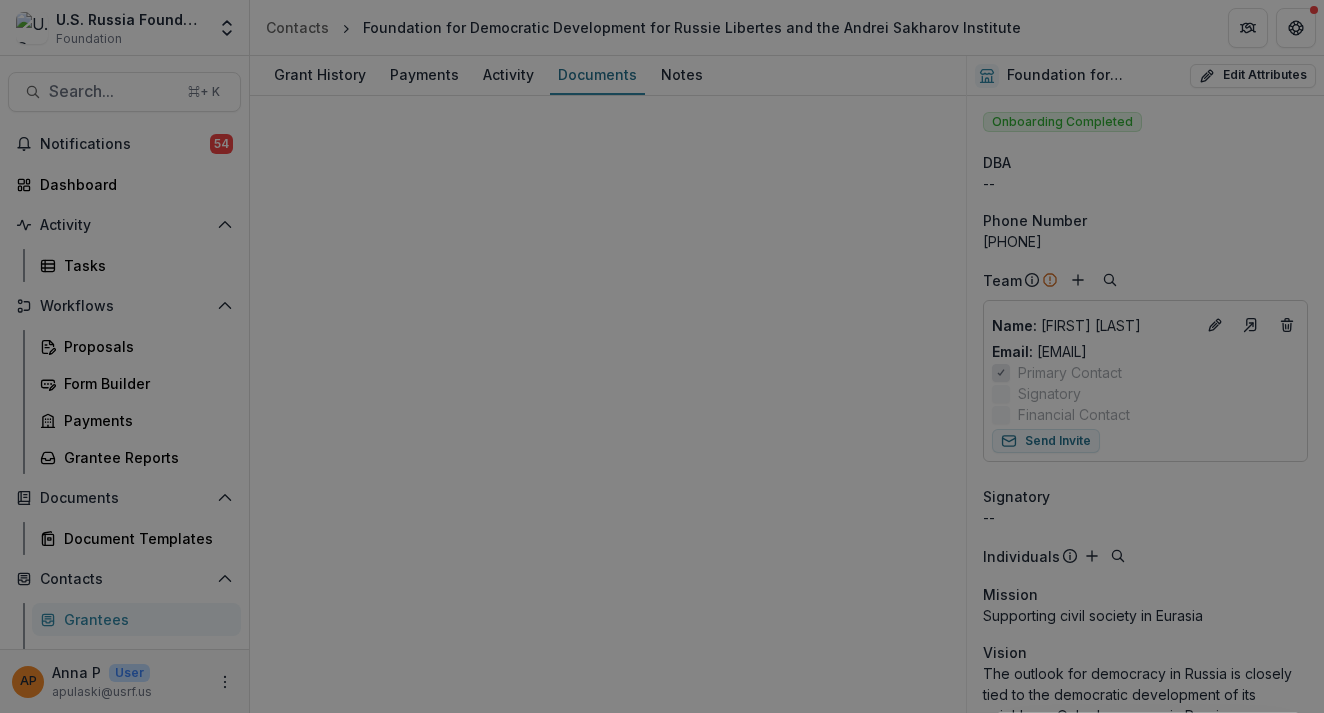 click on "23-AUG-26-FDD-M Expense Summary #3.pdf Download" at bounding box center [662, 981] 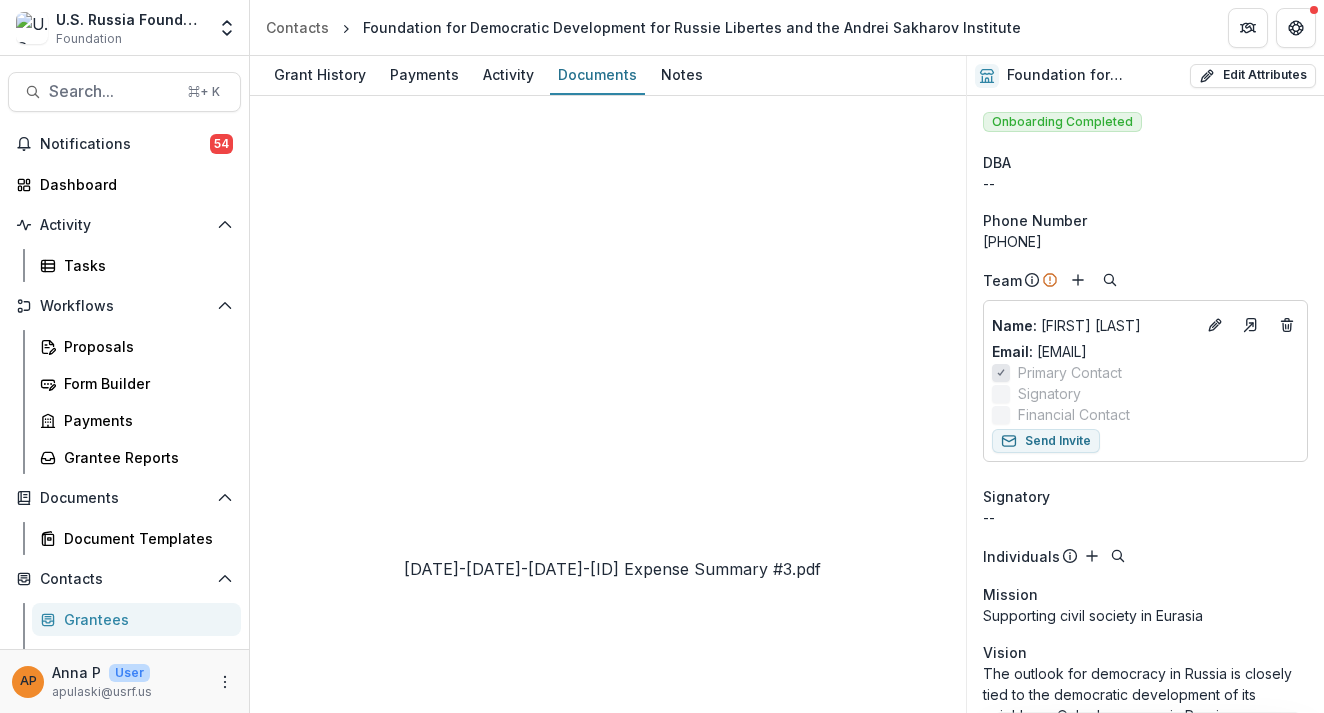 click on "23-AUG-26-FDD-M Expense Summary #3.pdf" at bounding box center (458, 7602) 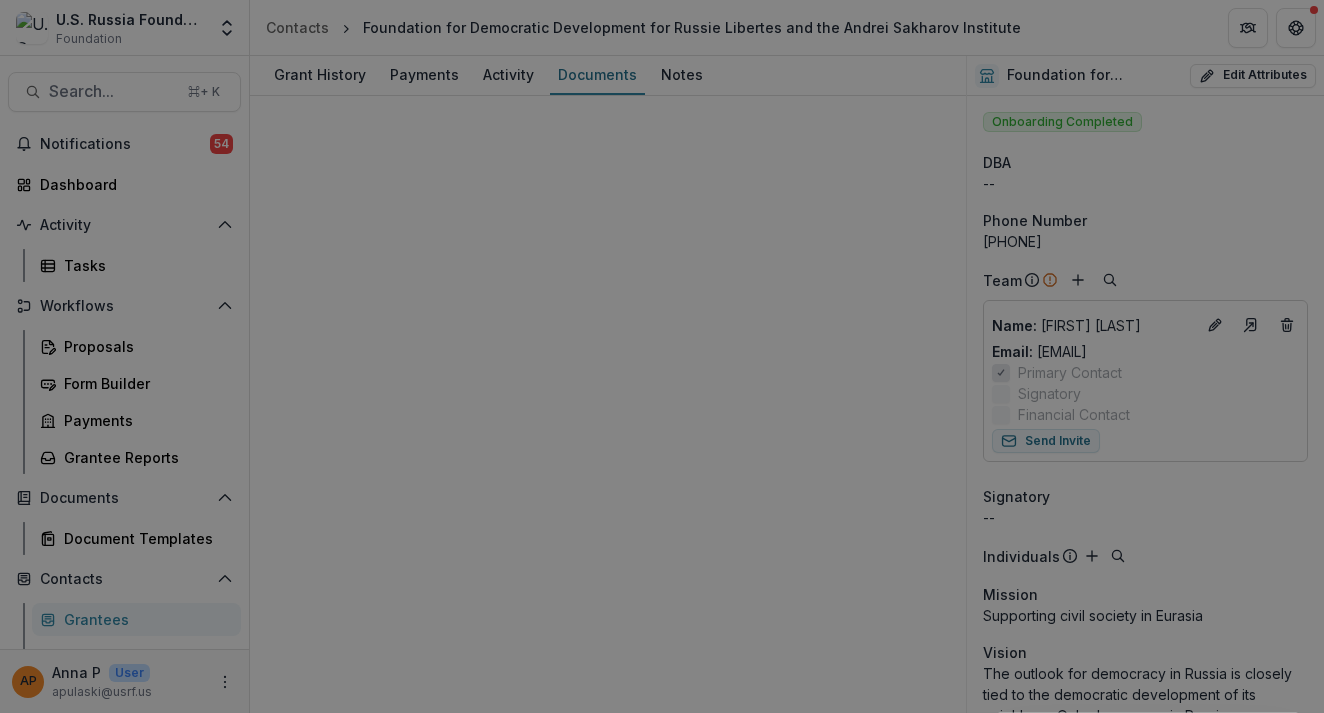 click at bounding box center (1296, 24) 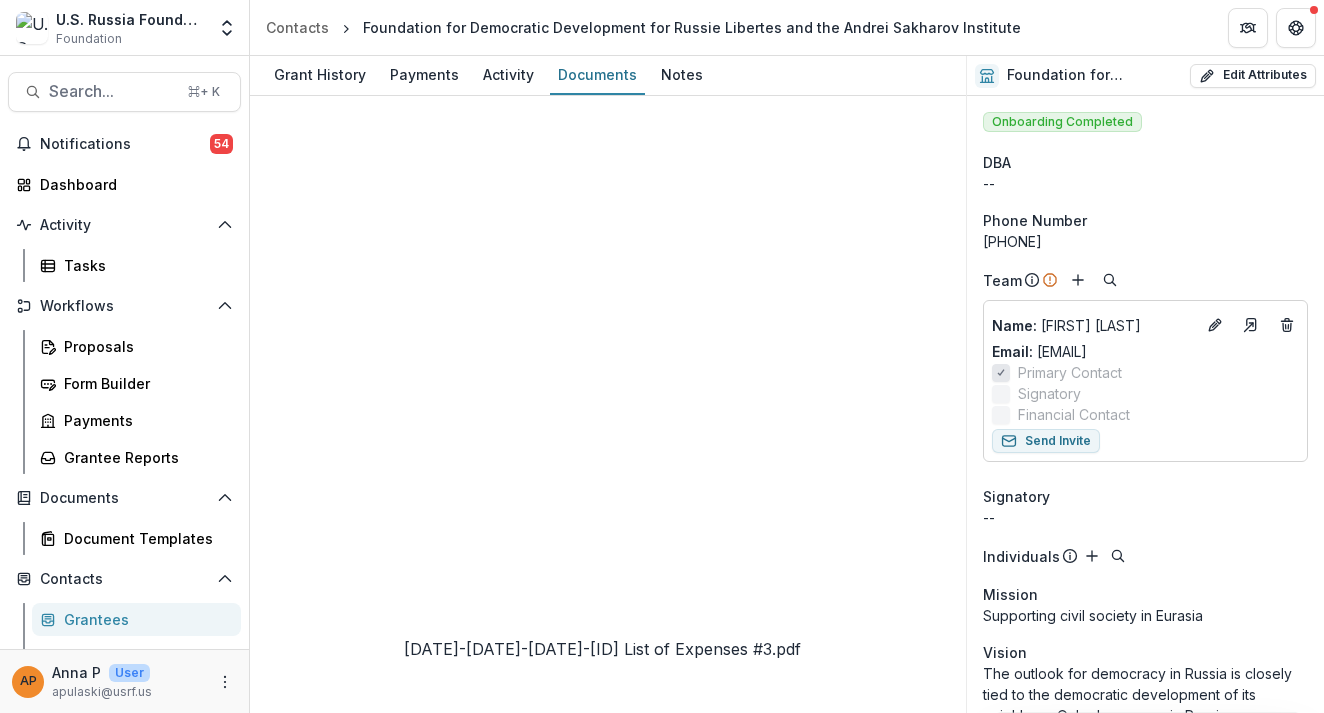 click on "23-AUG-26-FDD-M List of Expenses #3.pdf" at bounding box center (448, 7730) 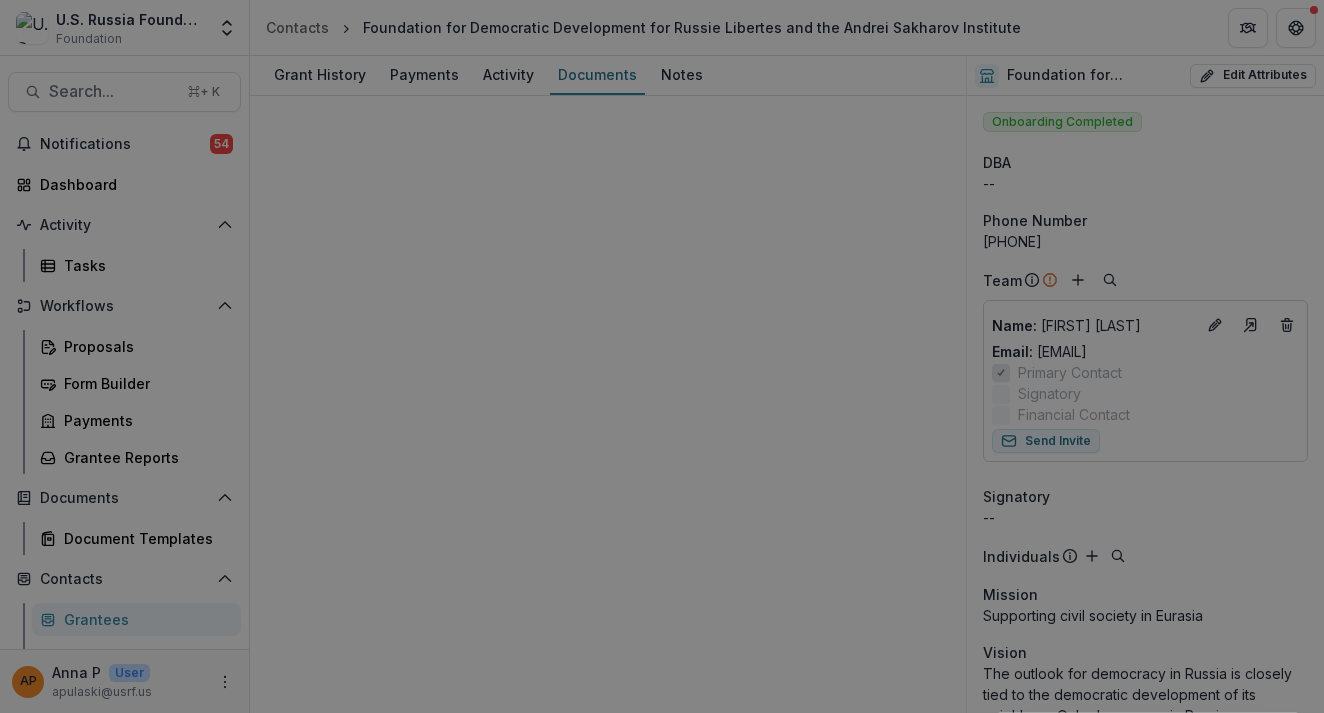 click at bounding box center [1296, 24] 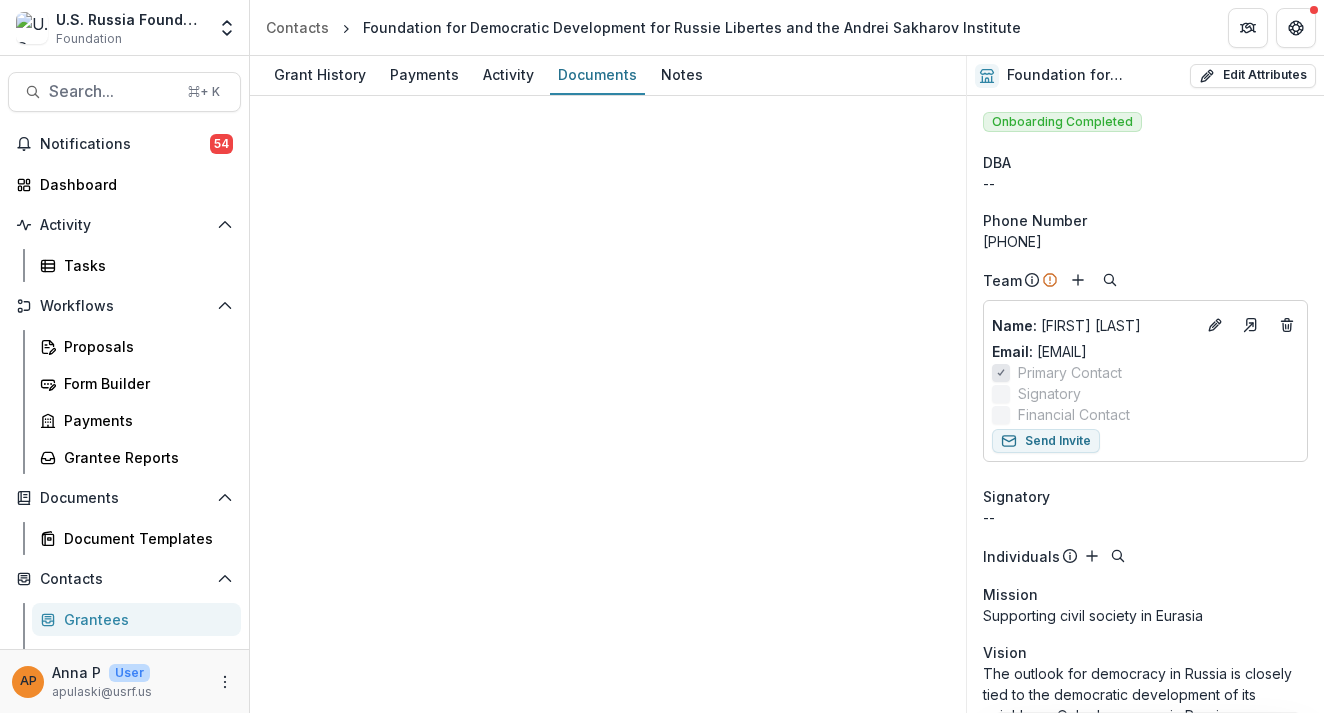 click on "23-AUG-26-FDD-M Expense Summary #3.pdf File Options Download Rename Delete" at bounding box center (608, 7606) 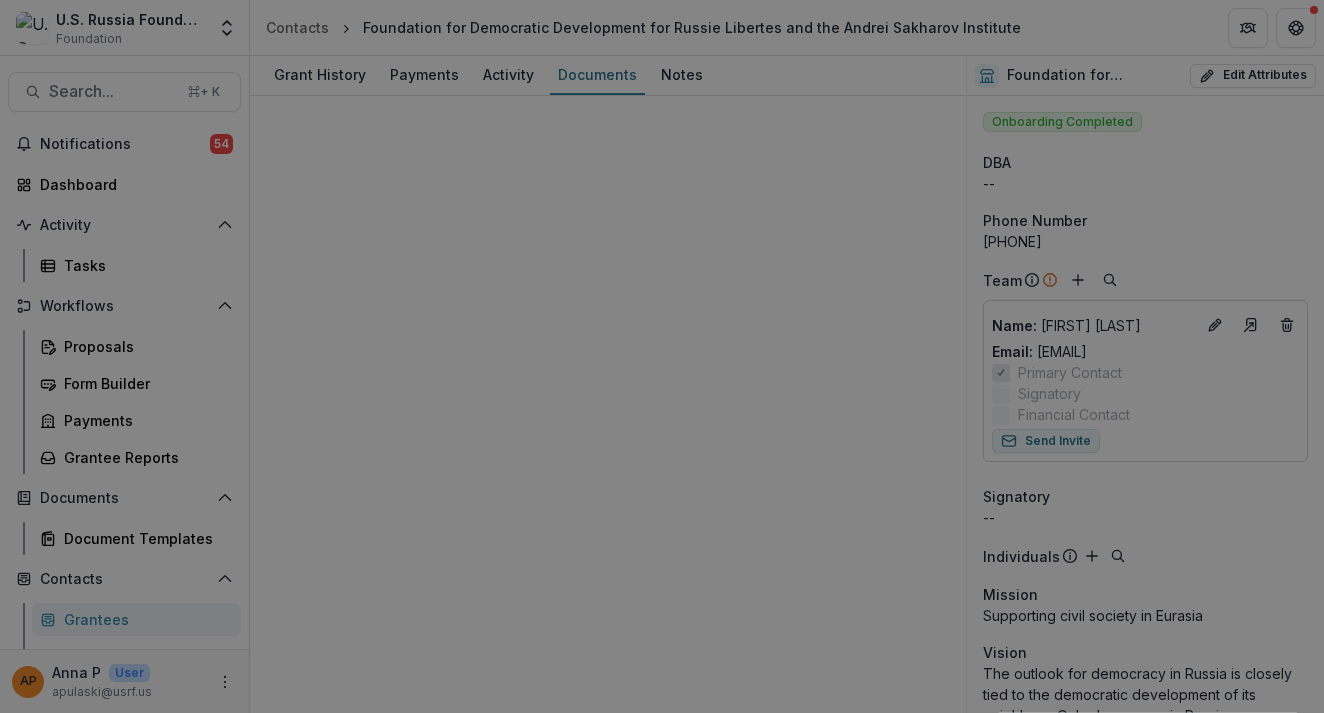 click on "Download" at bounding box center (1249, 1222) 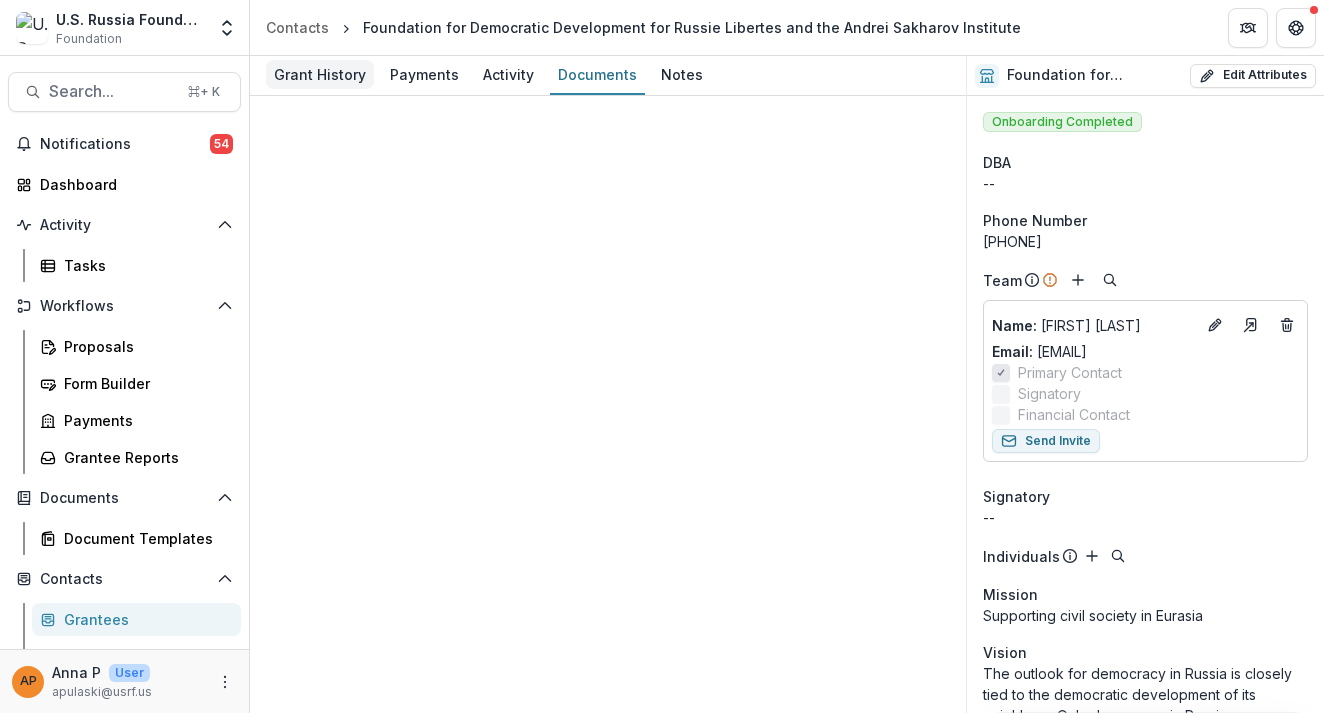 click on "Grant History" at bounding box center [320, 74] 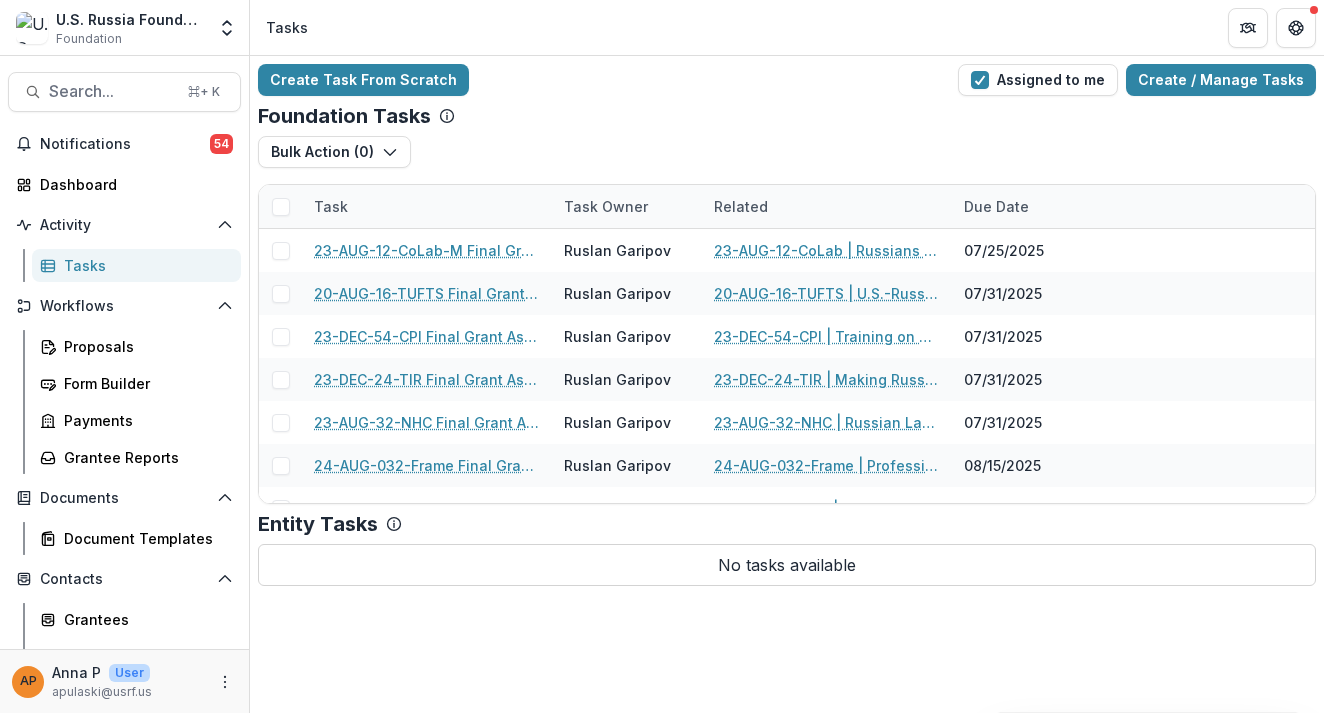 scroll, scrollTop: 0, scrollLeft: 0, axis: both 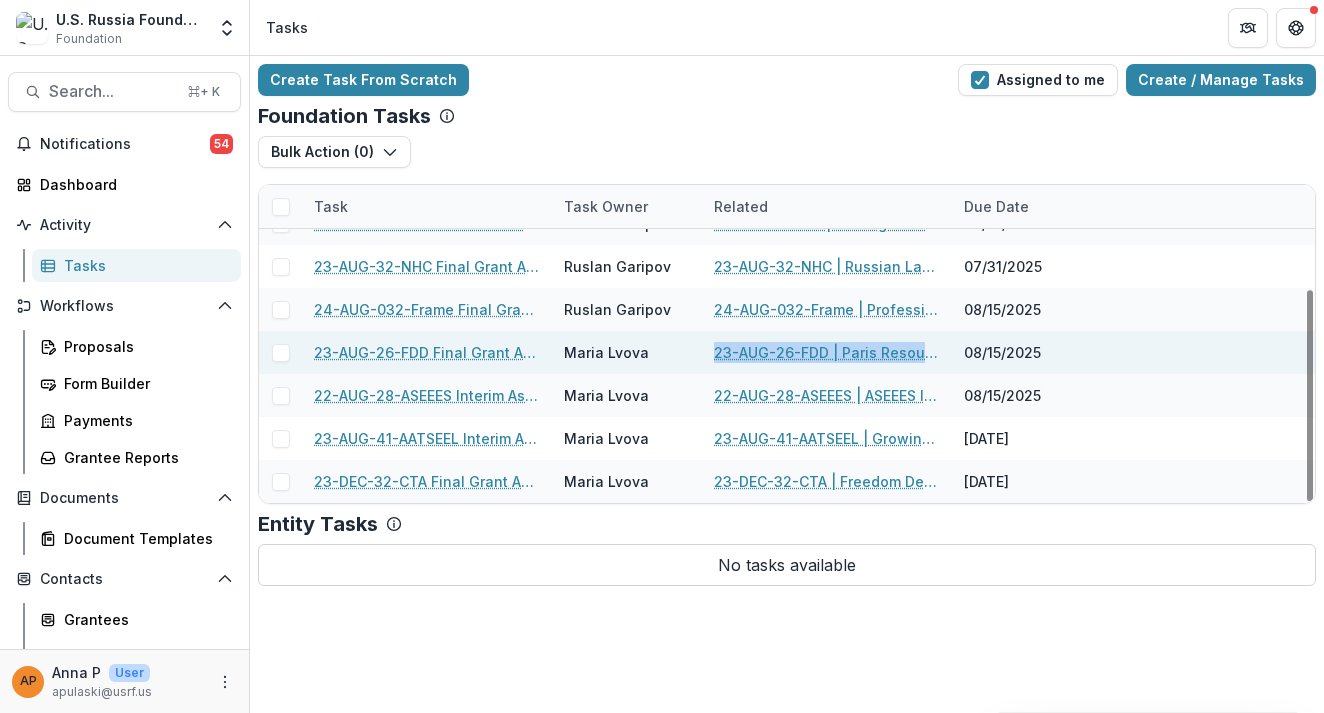 click on "23-AUG-26-FDD | Paris Resource Center" at bounding box center [827, 352] 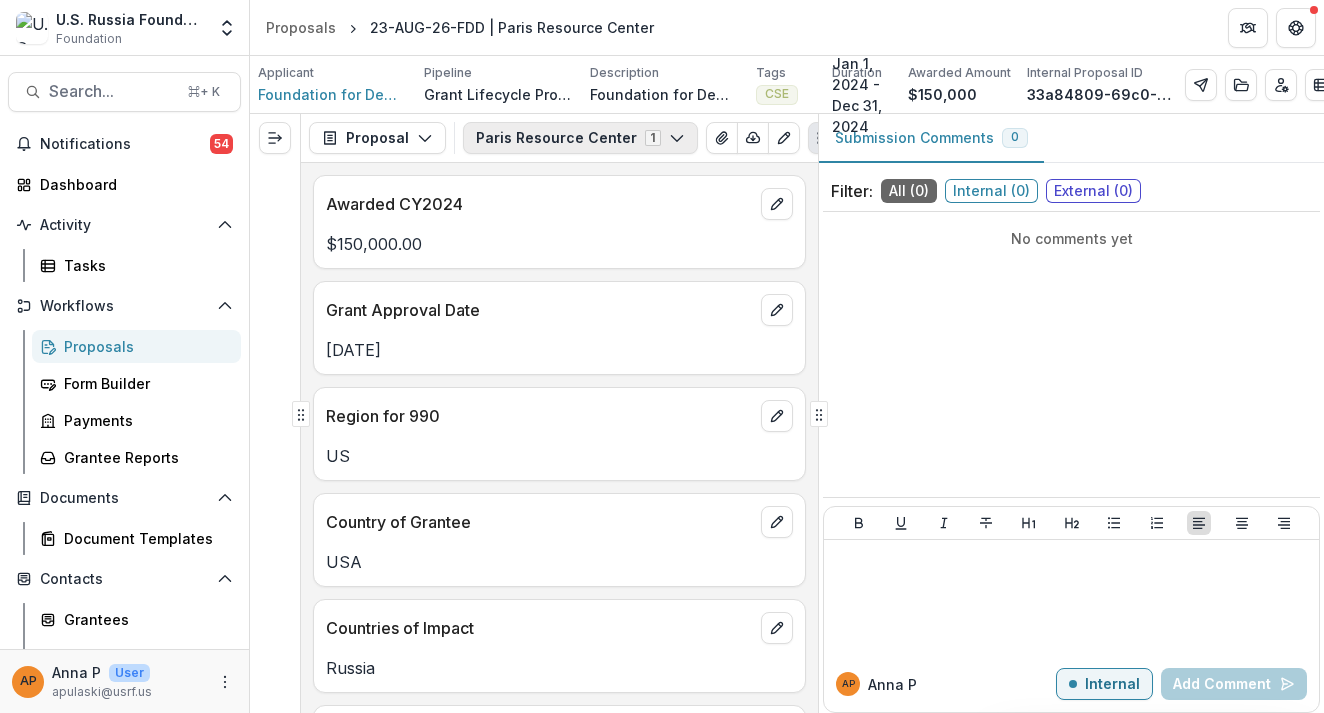 click on "Paris Resource Center 1" at bounding box center [580, 138] 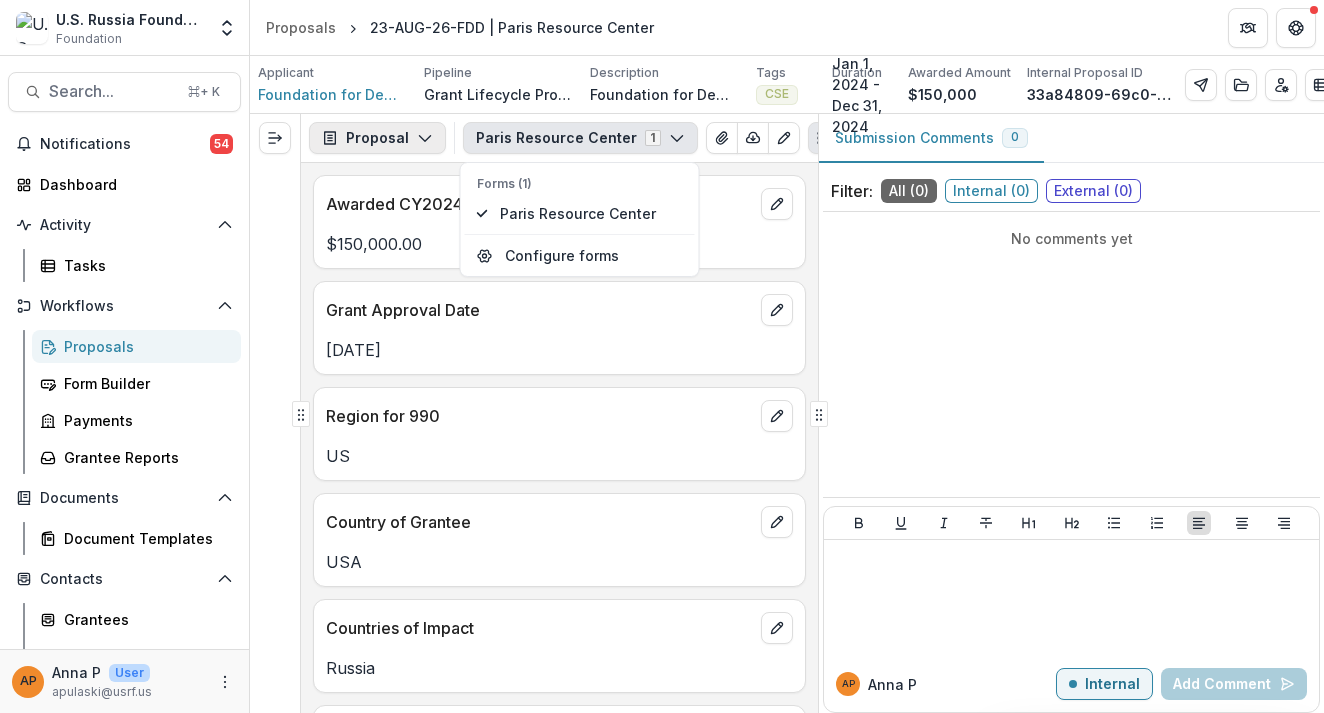 click on "Proposal" at bounding box center (377, 138) 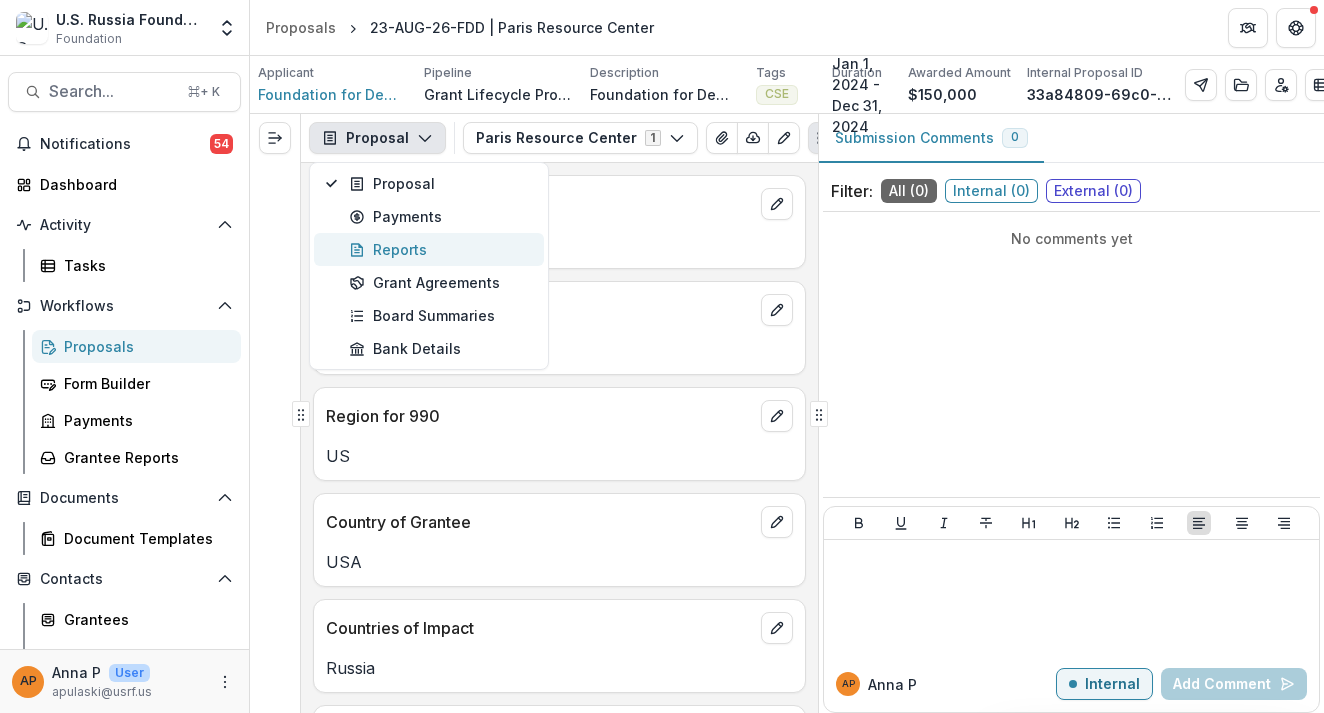click on "Reports" at bounding box center (440, 249) 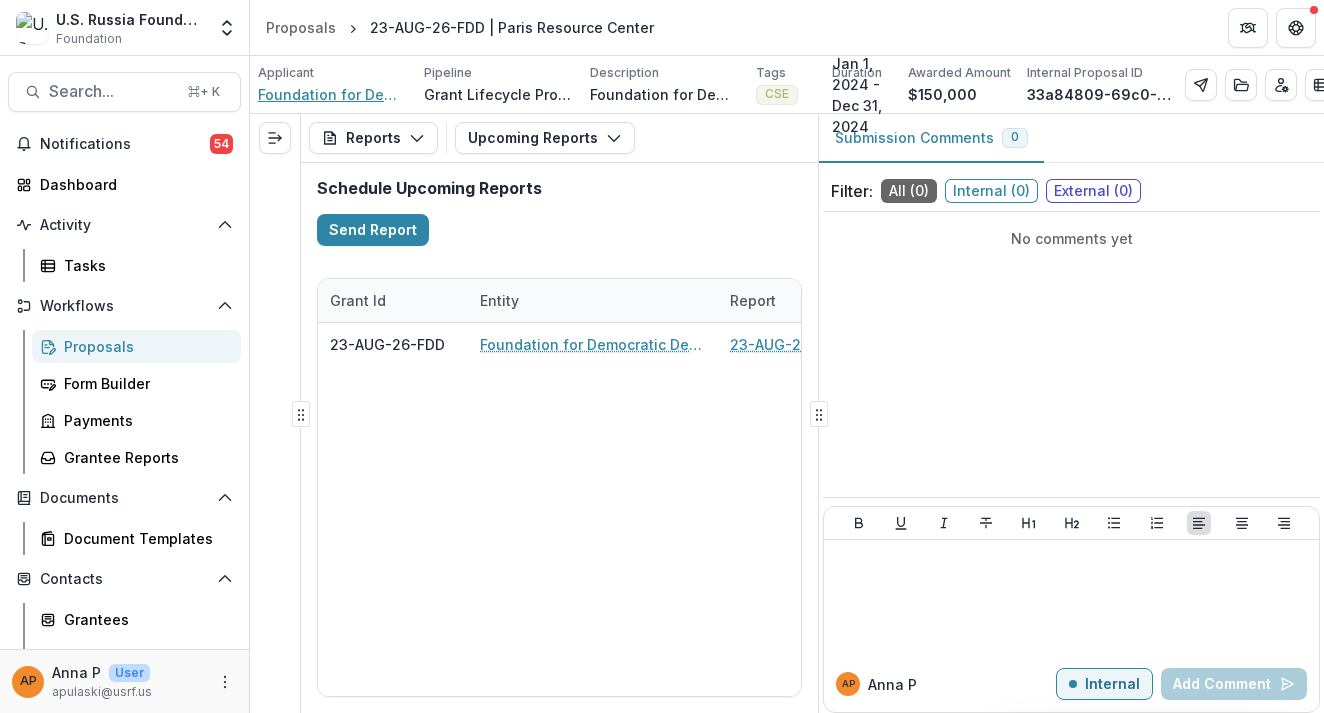 click on "Foundation for Democratic Development for Russie Libertes and the Andrei Sakharov Institute" at bounding box center (333, 94) 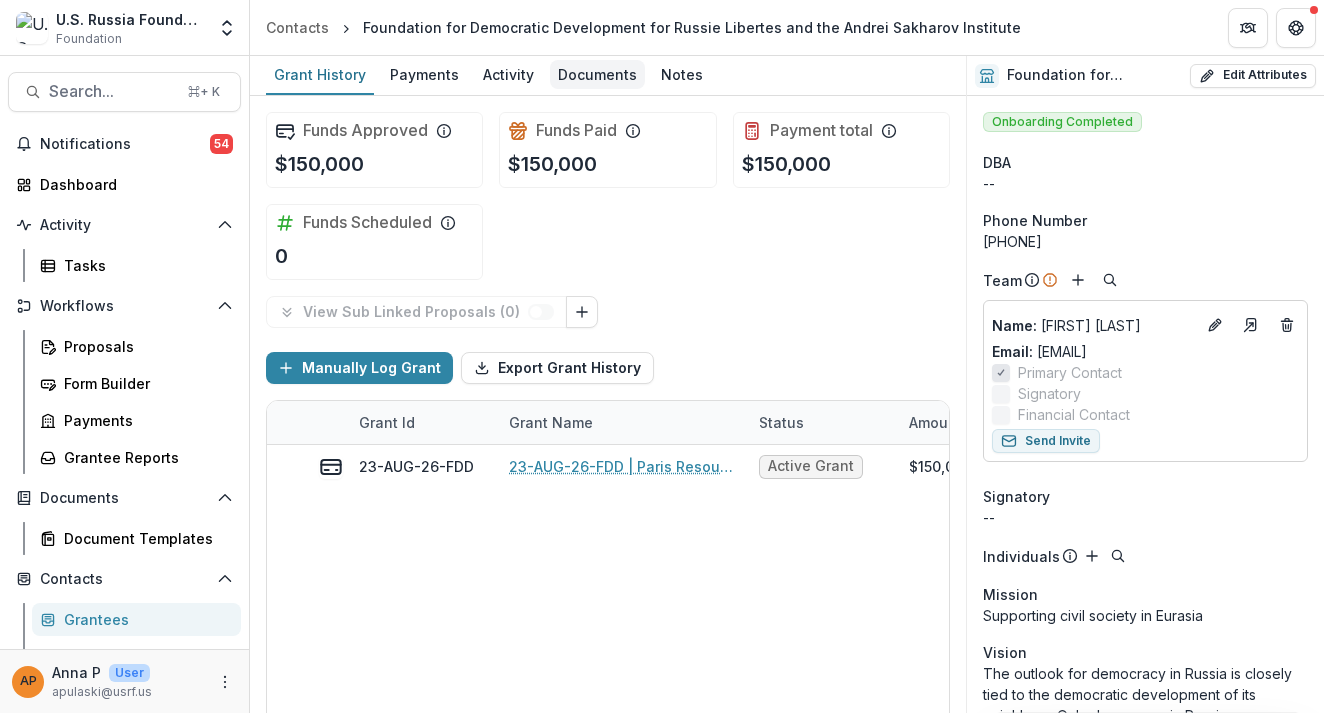 click on "Documents" at bounding box center [597, 74] 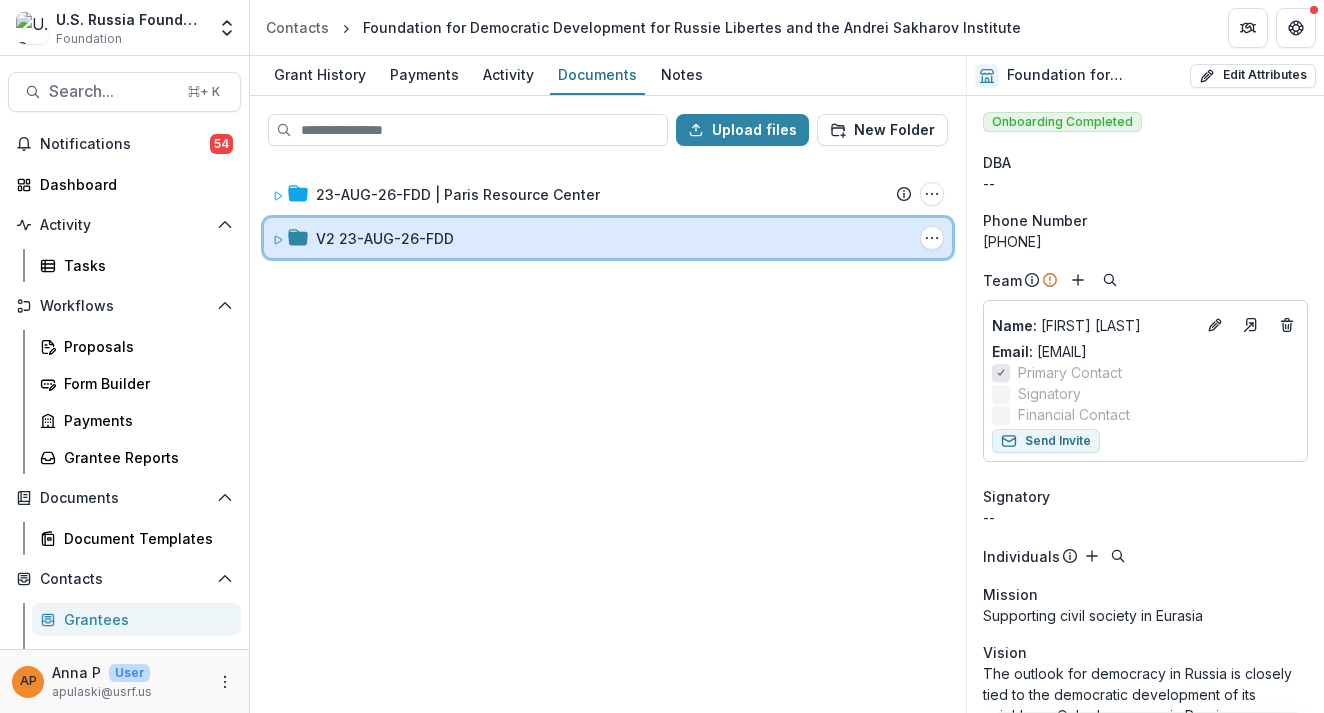 click on "V2 23-AUG-26-FDD" at bounding box center [614, 238] 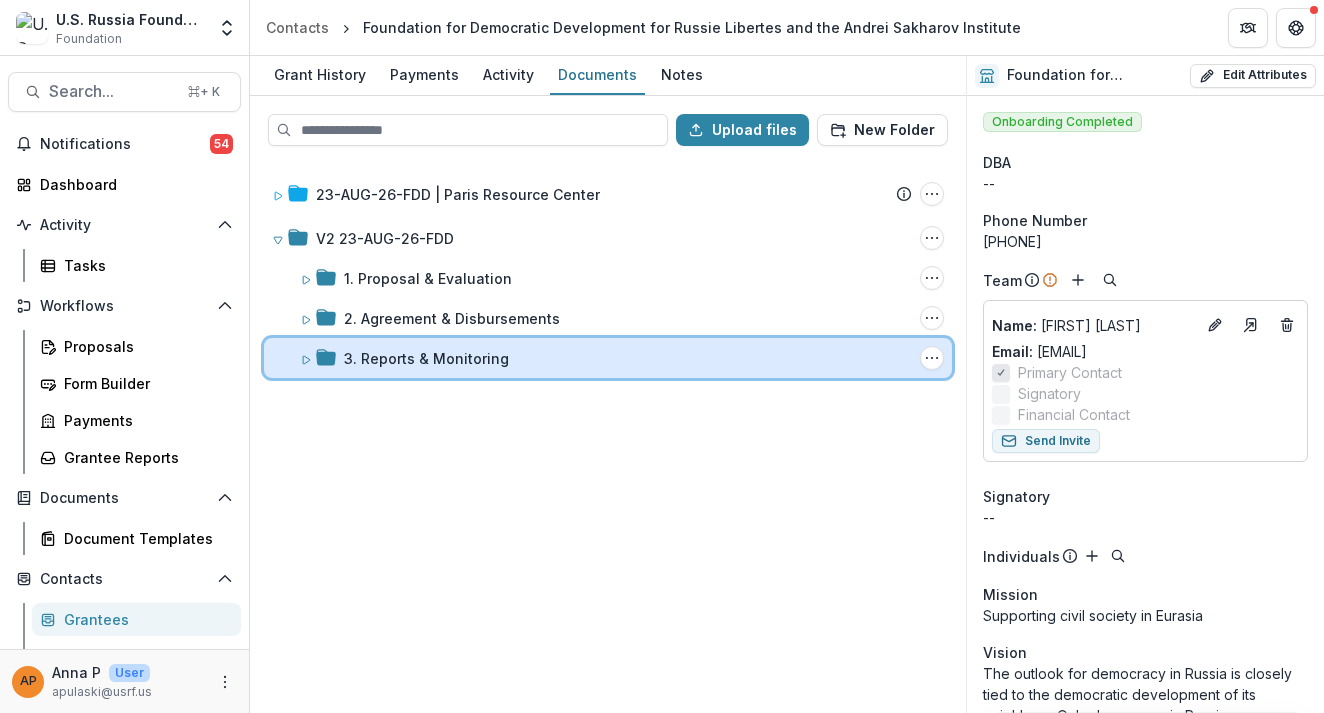 click on "3. Reports & Monitoring Folder Options Rename Add Subfolder Delete" at bounding box center [608, 358] 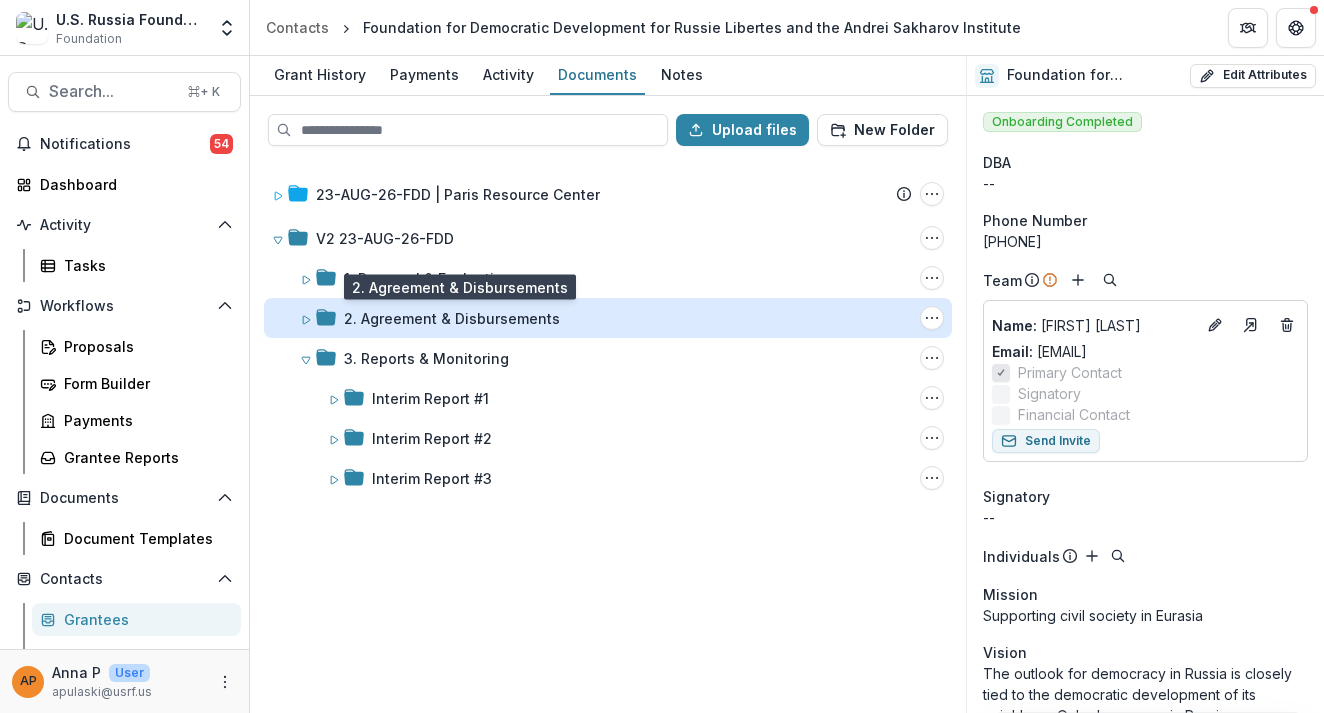 click on "2. Agreement & Disbursements" at bounding box center (452, 318) 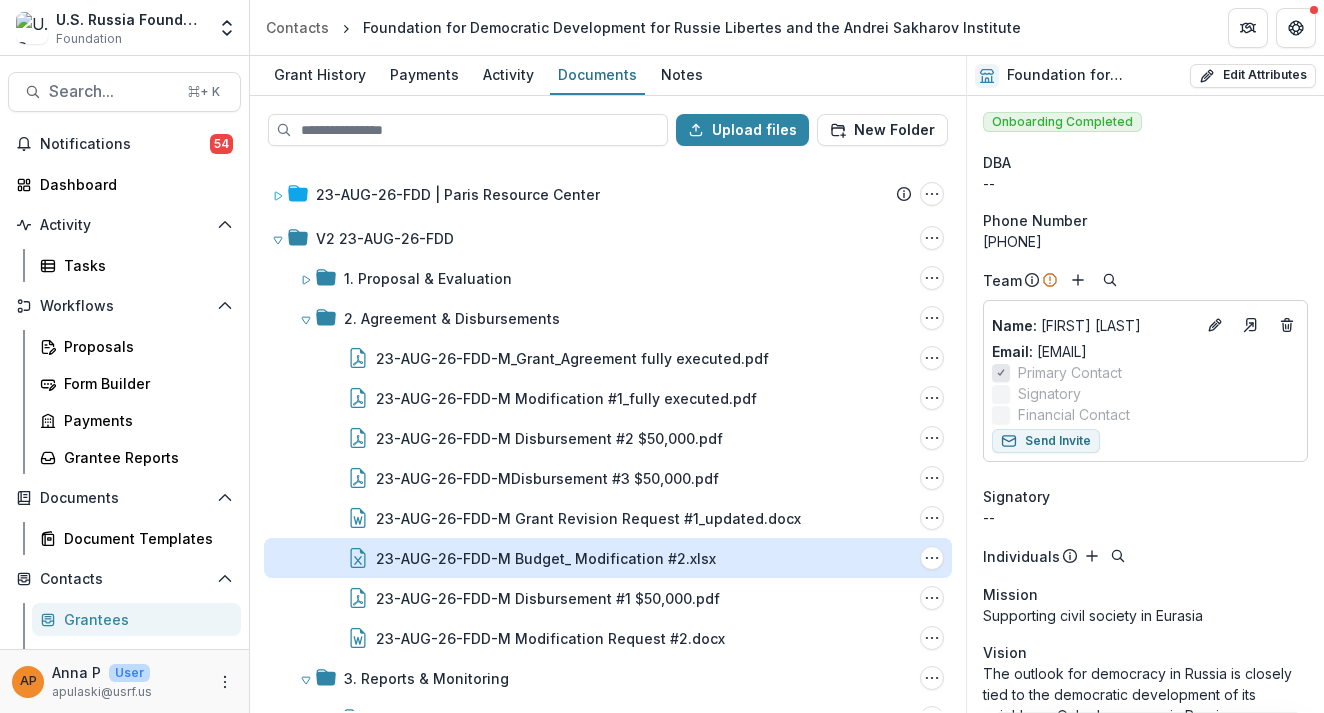 click on "23-AUG-26-FDD-M Budget_ Modification #2.xlsx" at bounding box center [546, 558] 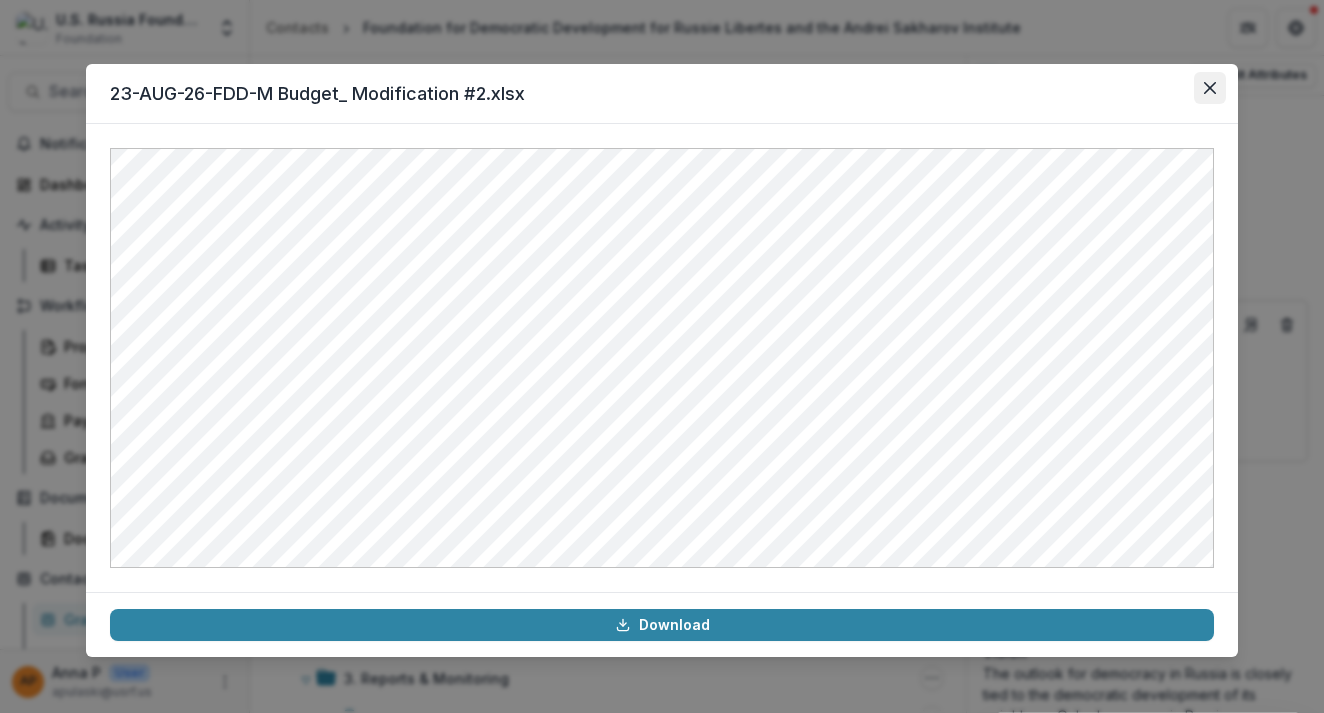 click at bounding box center [1210, 88] 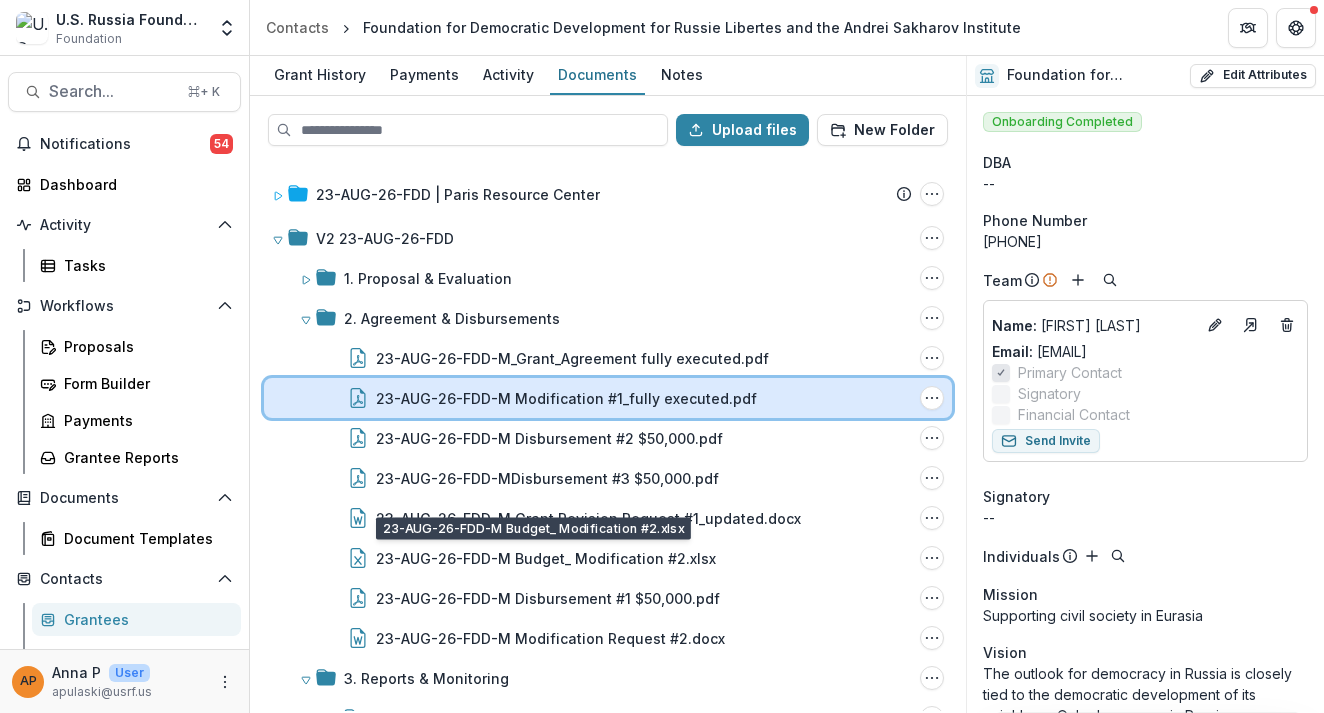 click on "23-AUG-26-FDD-M Modification #1_fully executed.pdf" at bounding box center [644, 398] 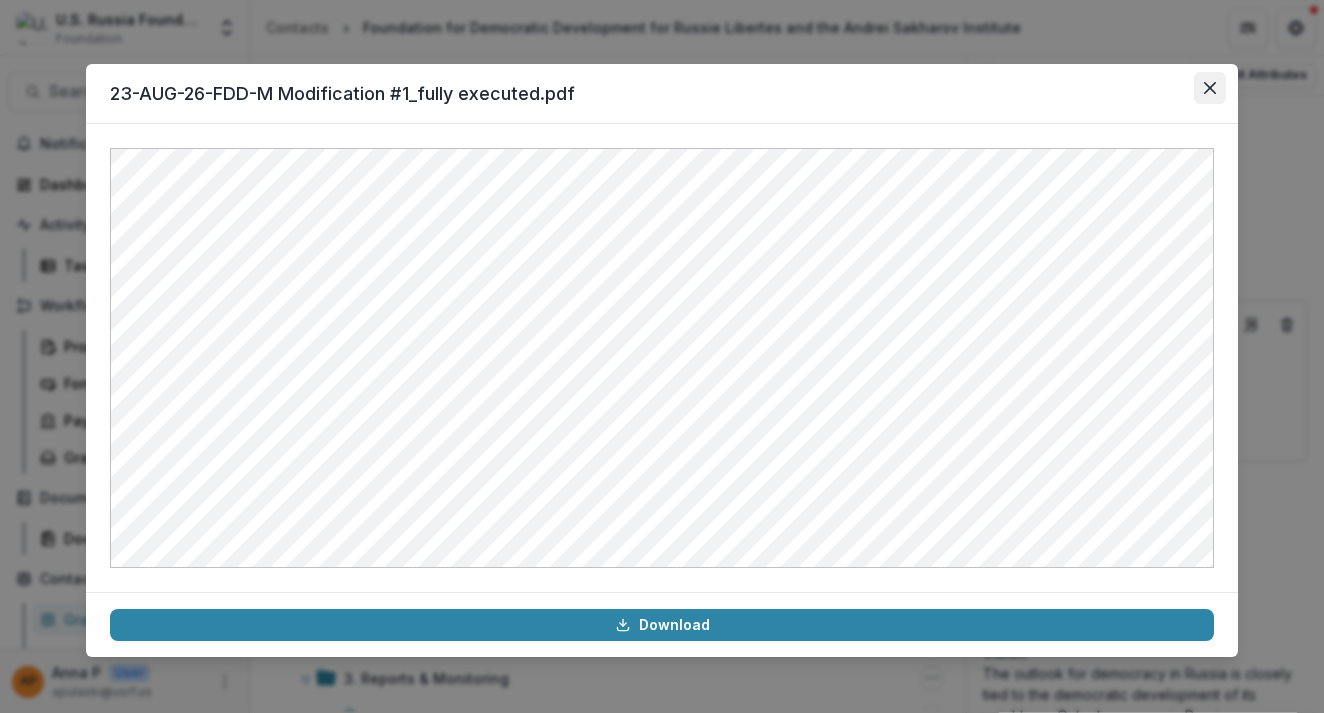 click at bounding box center (1210, 88) 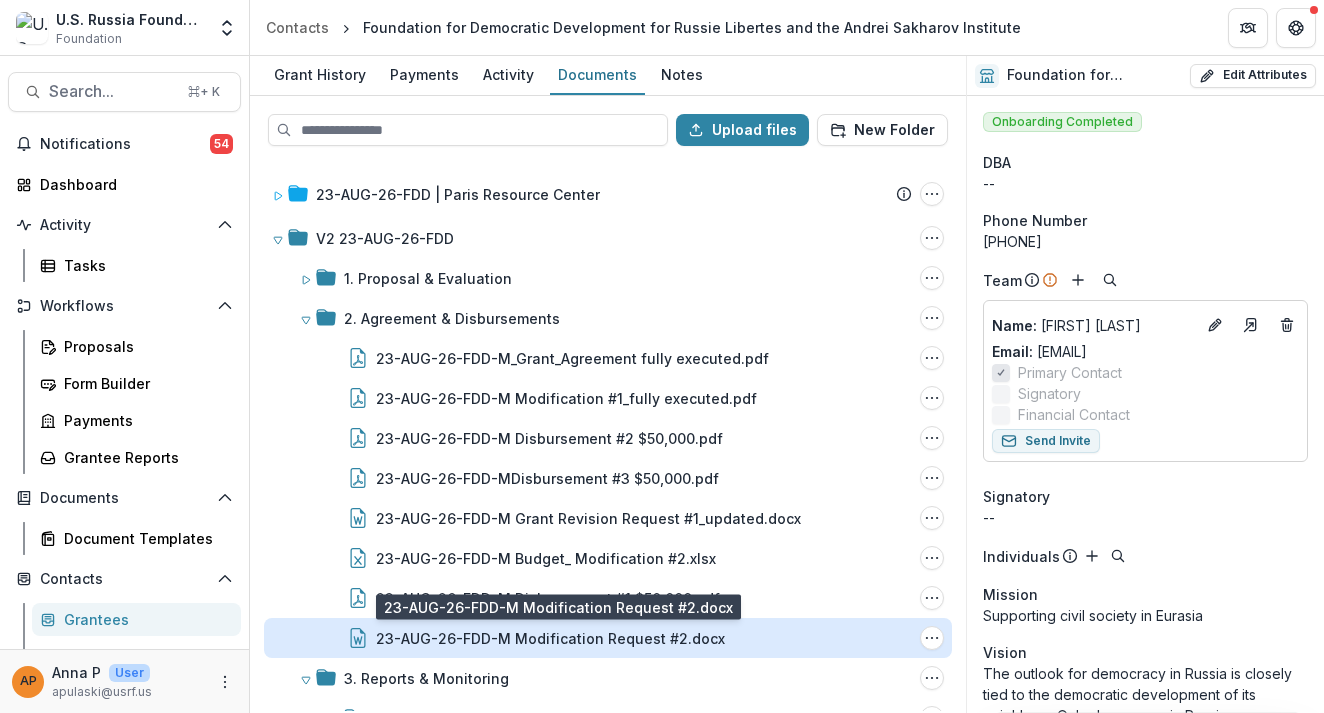 click on "23-AUG-26-FDD-M  Modification Request #2.docx" at bounding box center (550, 638) 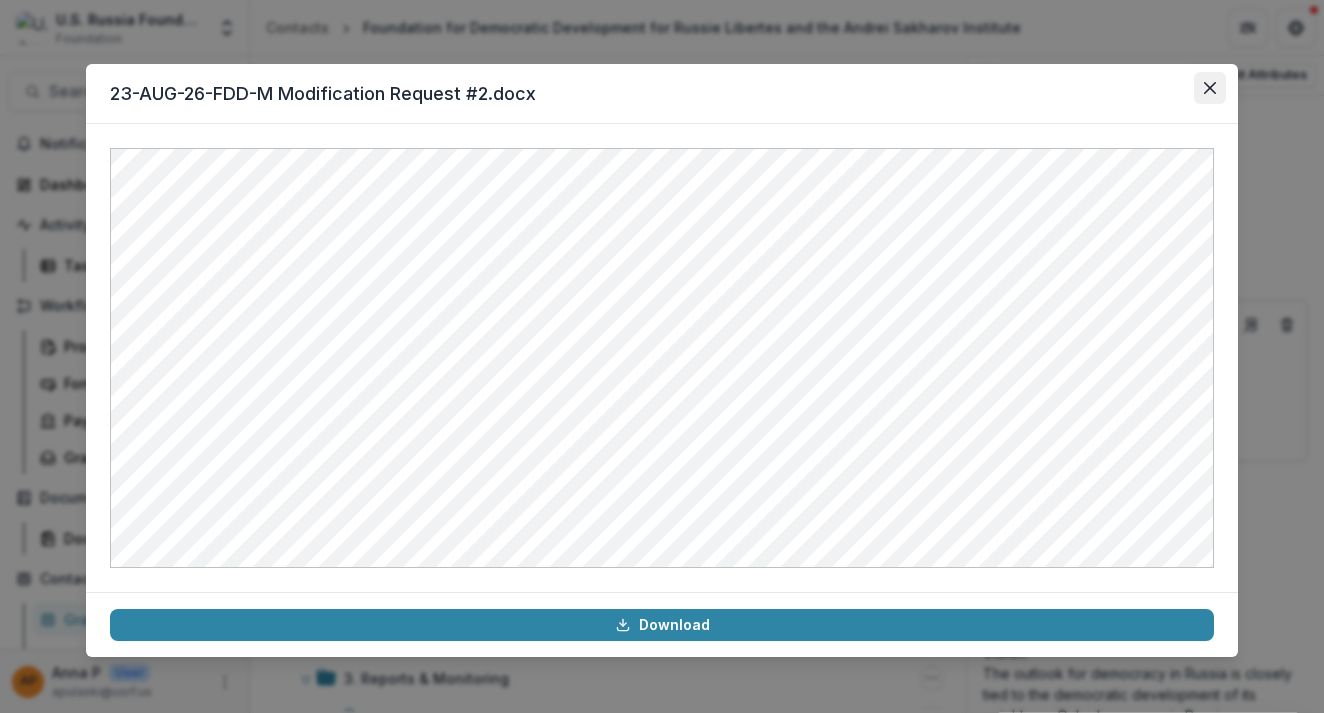click 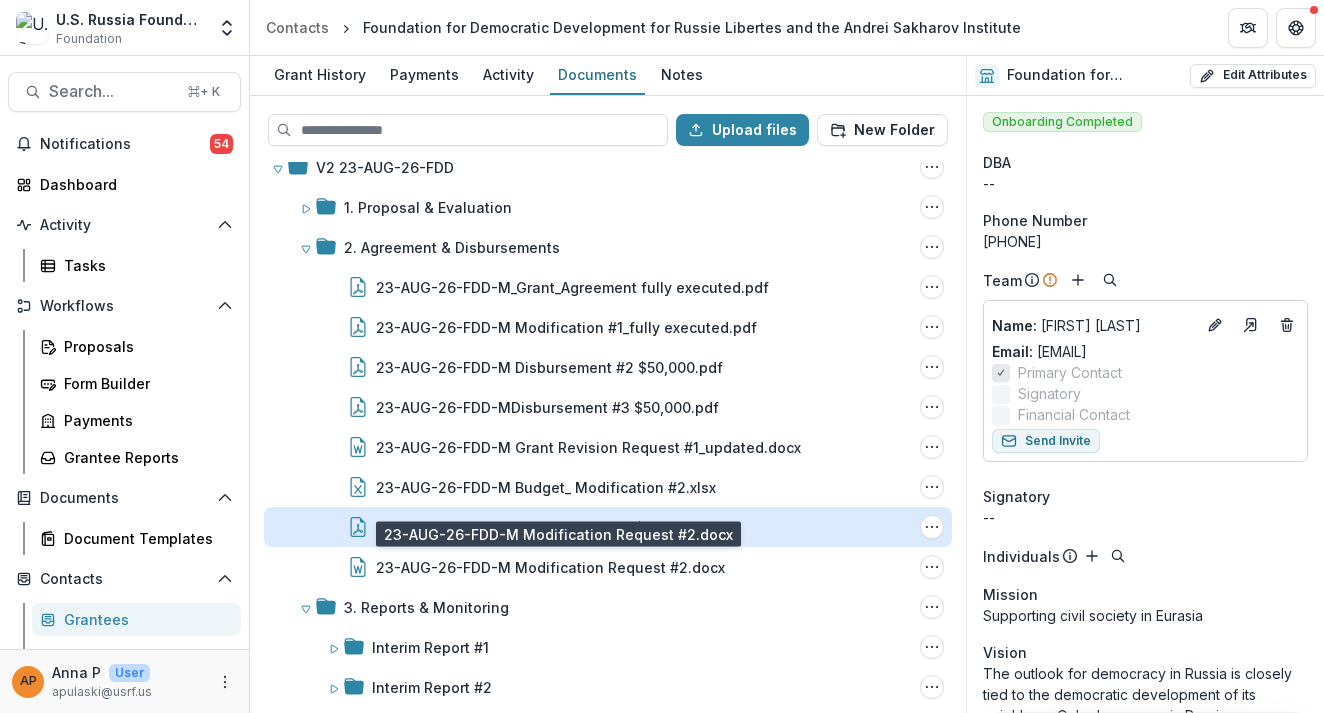 scroll, scrollTop: 73, scrollLeft: 0, axis: vertical 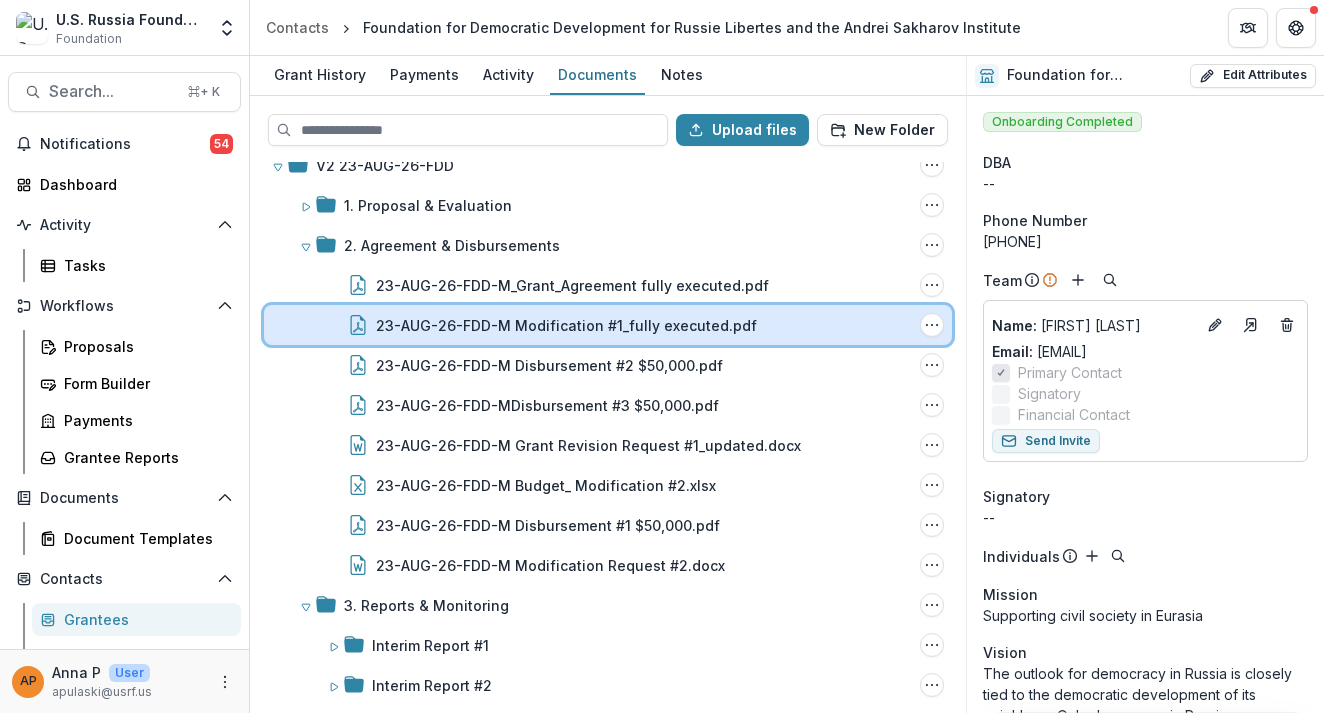click on "23-AUG-26-FDD-M Modification #1_fully executed.pdf File Options Download Rename Delete" at bounding box center [608, 325] 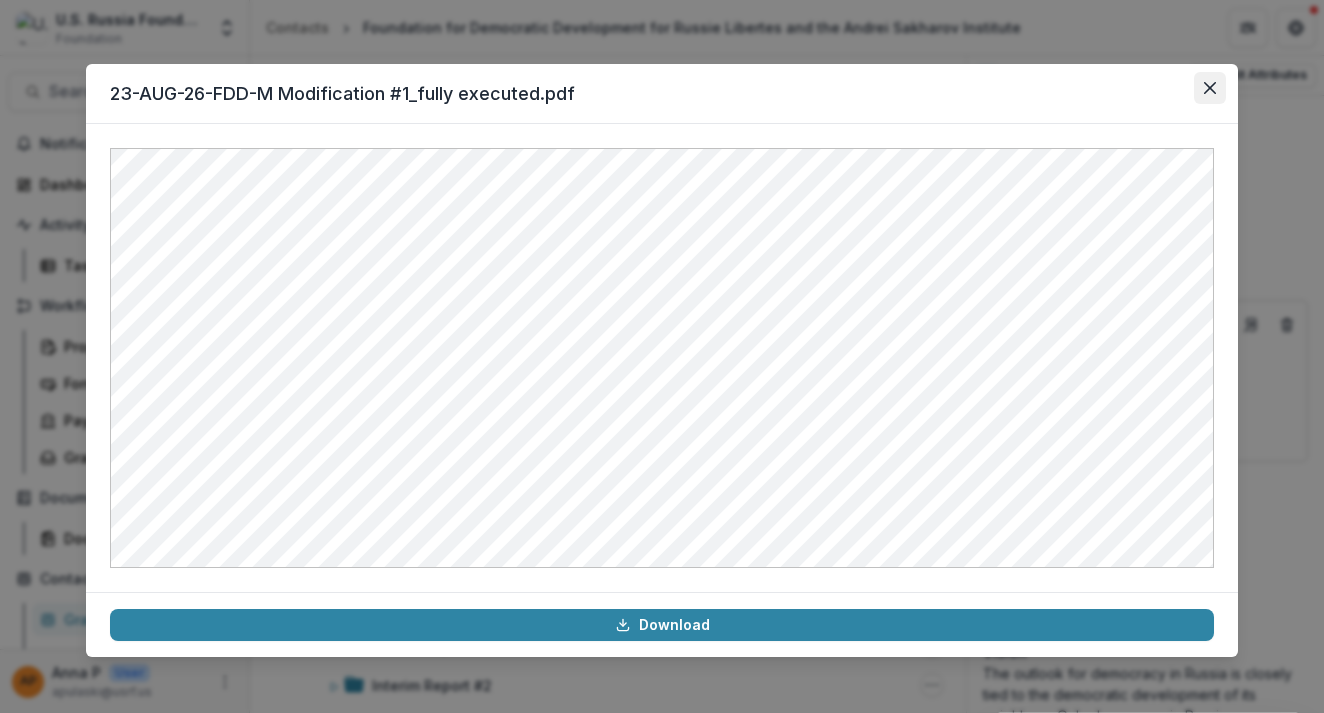 click at bounding box center (1210, 88) 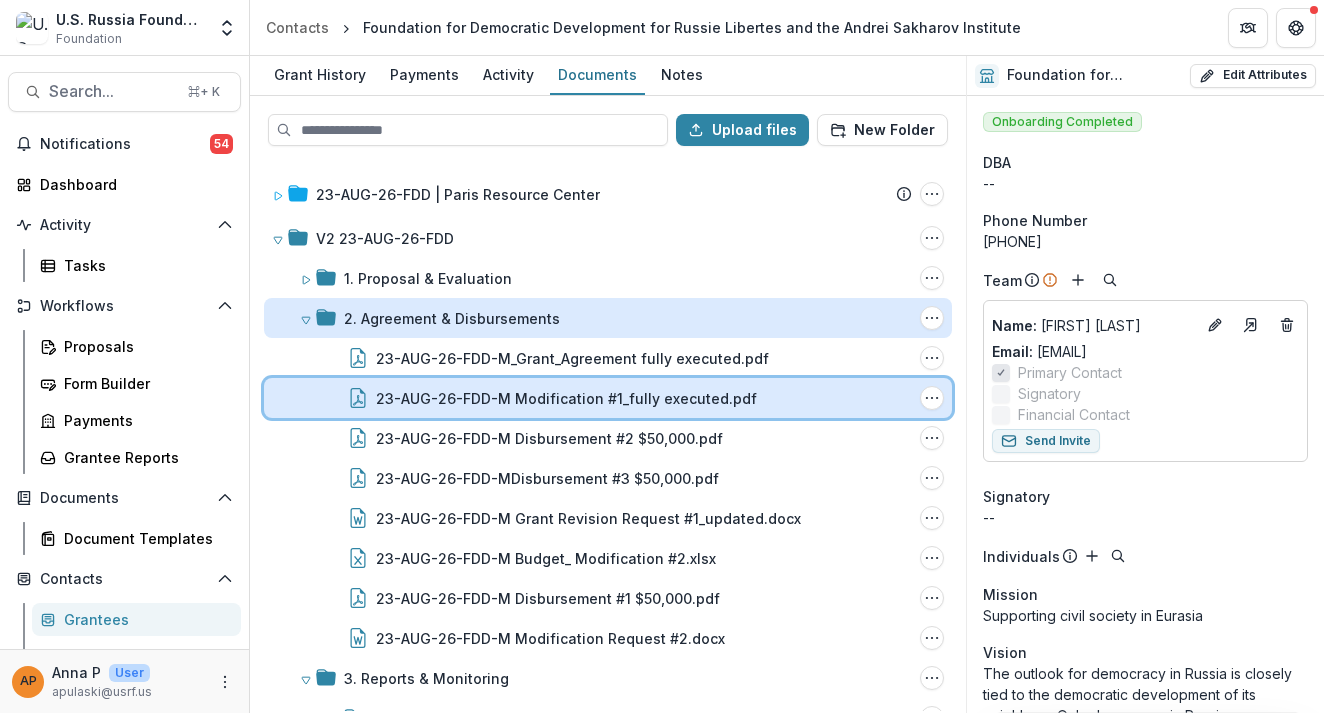 scroll, scrollTop: 0, scrollLeft: 0, axis: both 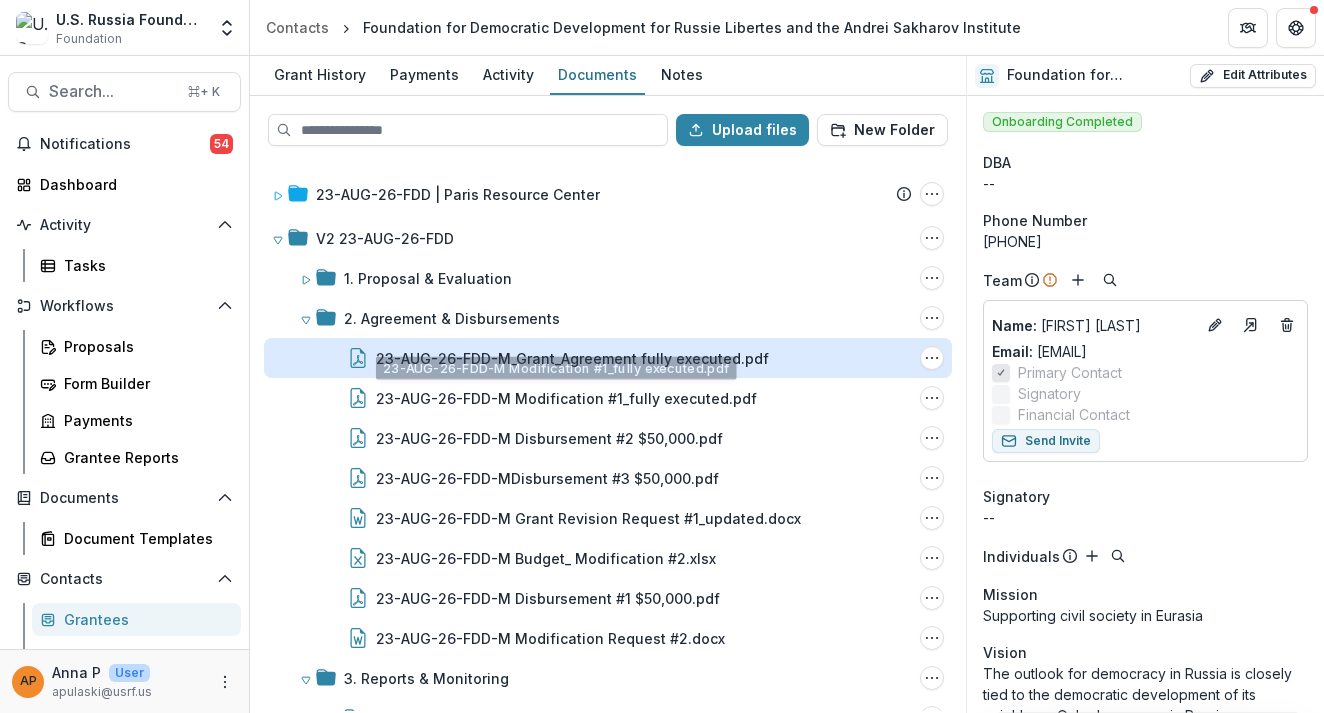 click on "23-AUG-26-FDD-M_Grant_Agreement fully executed.pdf" at bounding box center [572, 358] 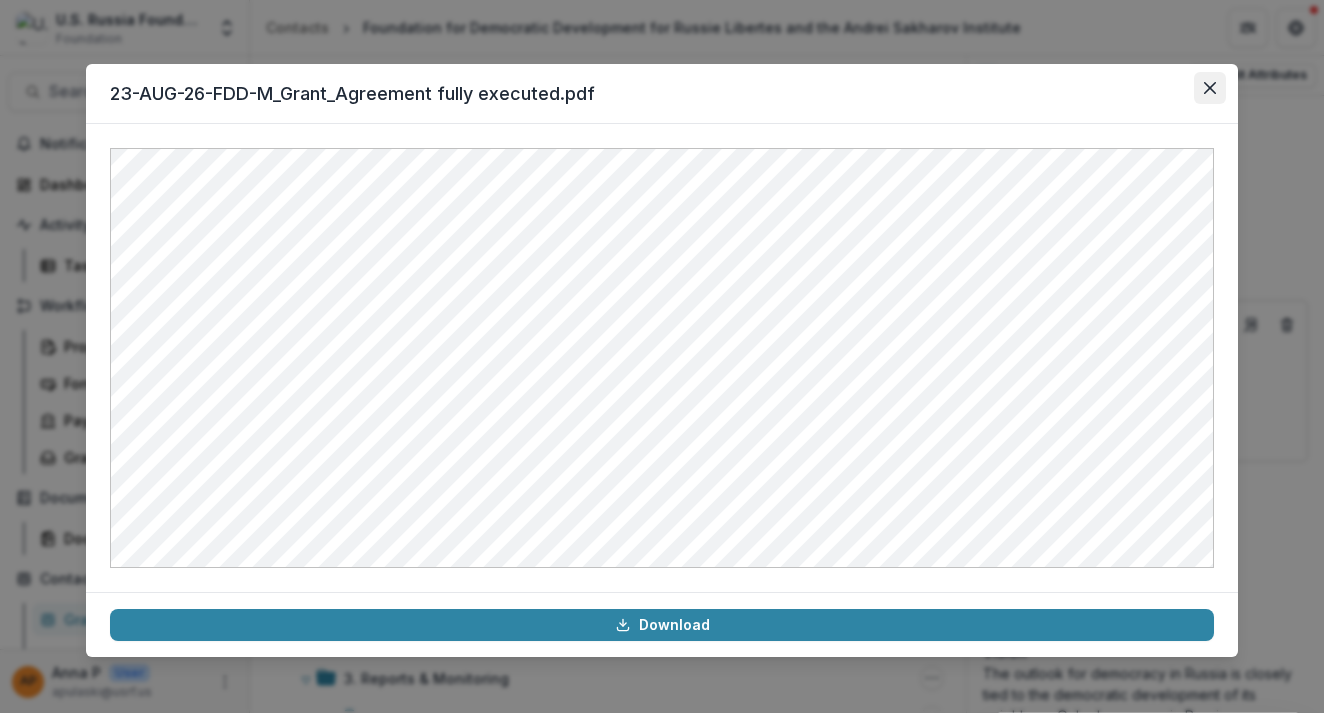 click at bounding box center (1210, 88) 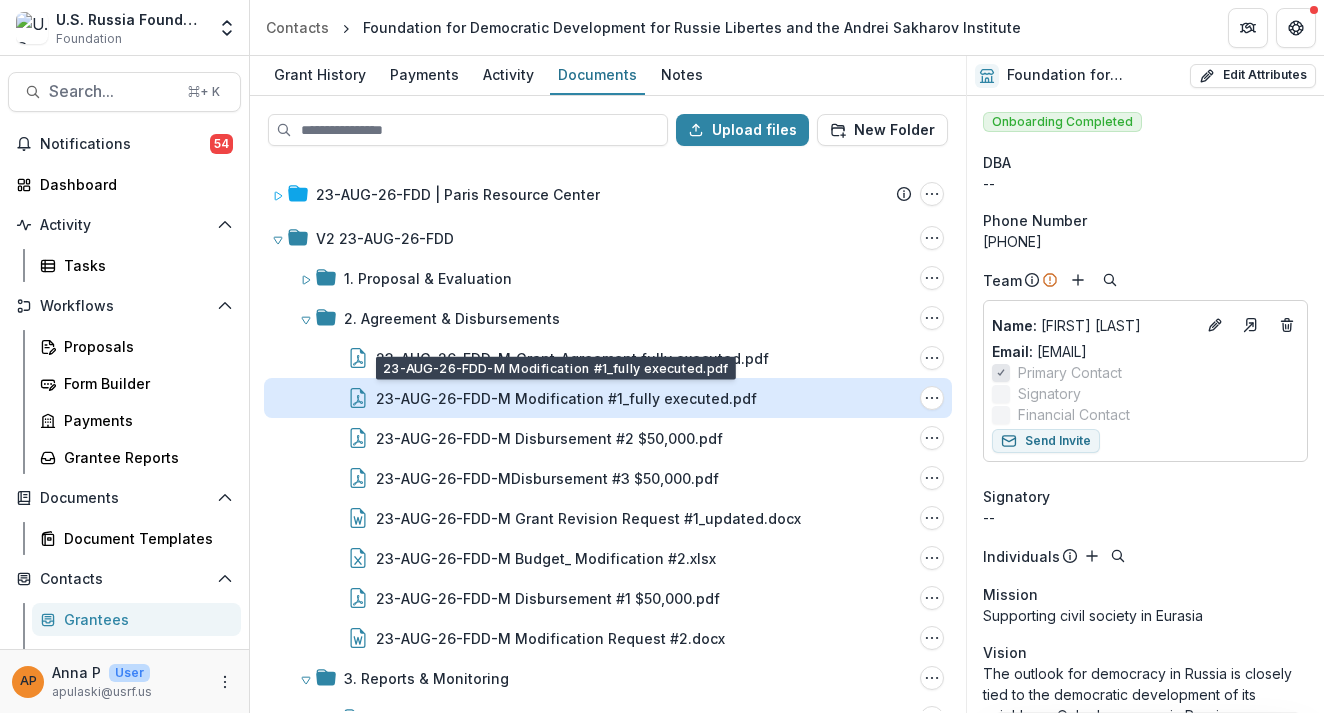 click on "23-AUG-26-FDD-M Modification #1_fully executed.pdf" at bounding box center [566, 398] 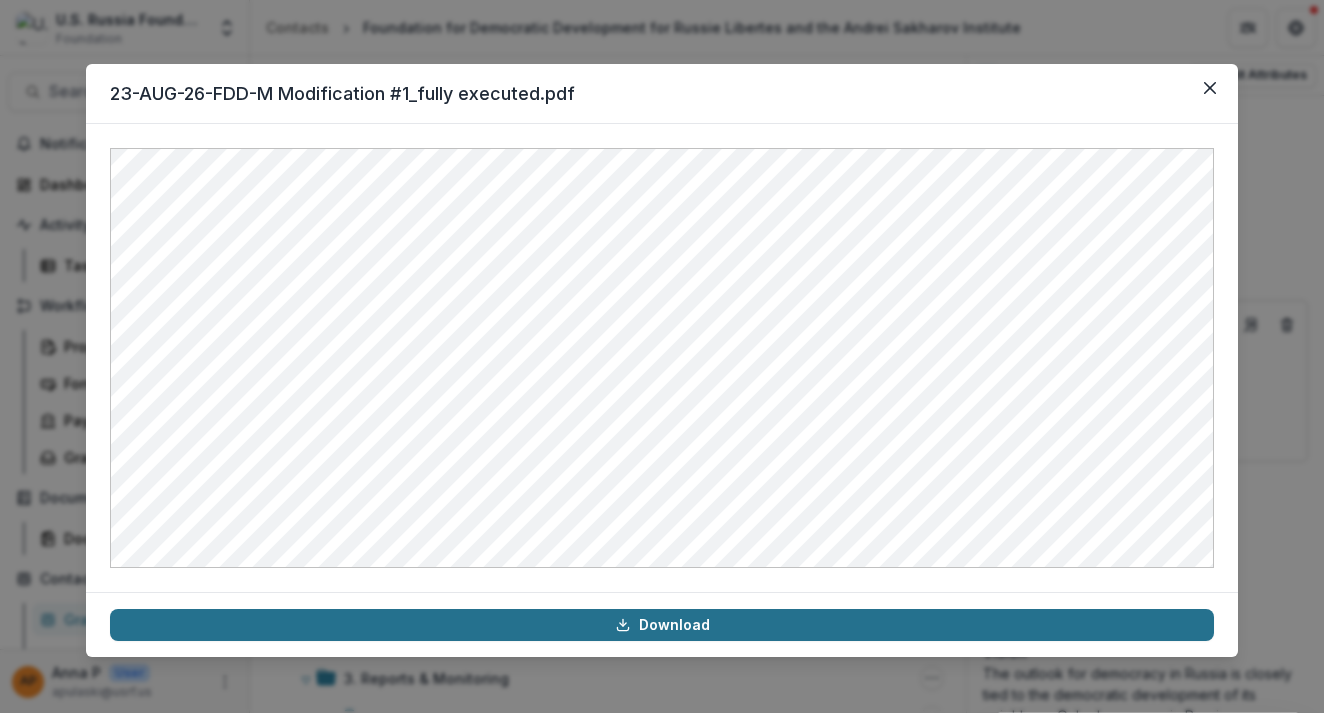 click on "Download" at bounding box center (662, 625) 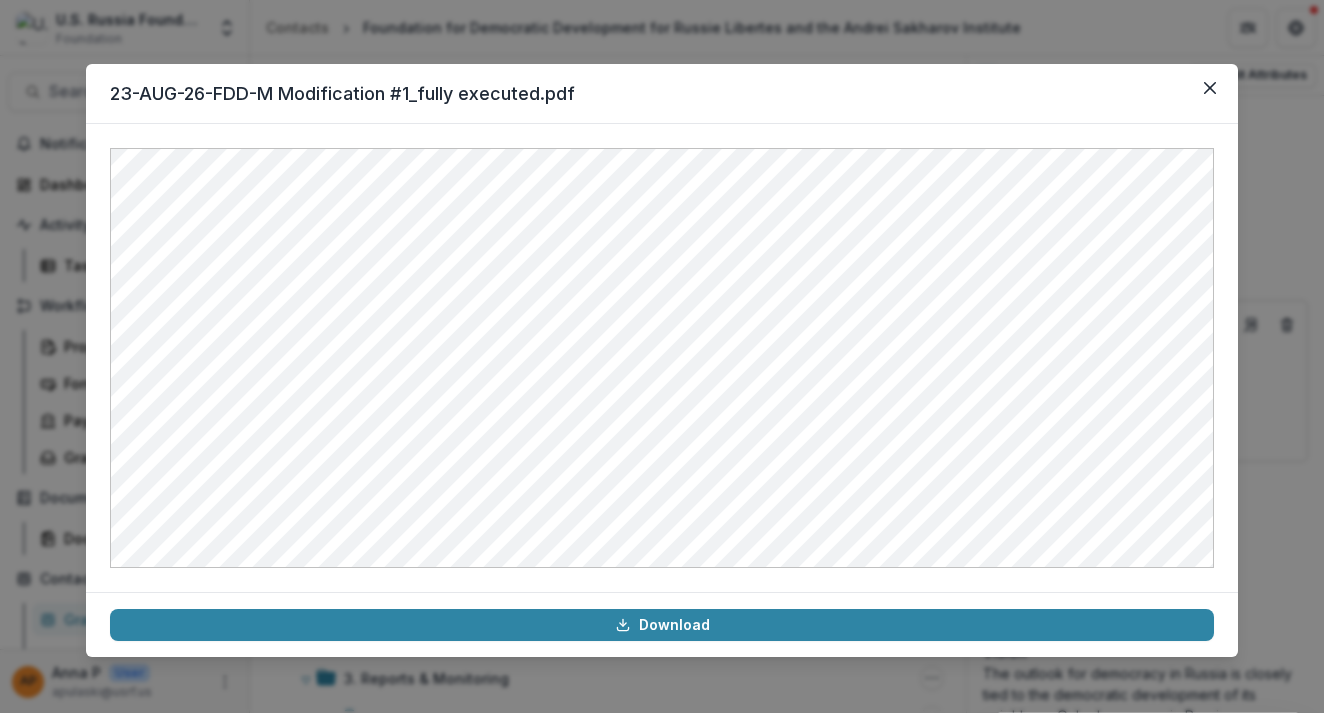 click on "23-AUG-26-FDD-M Modification #1_fully executed.pdf Download" at bounding box center [662, 356] 